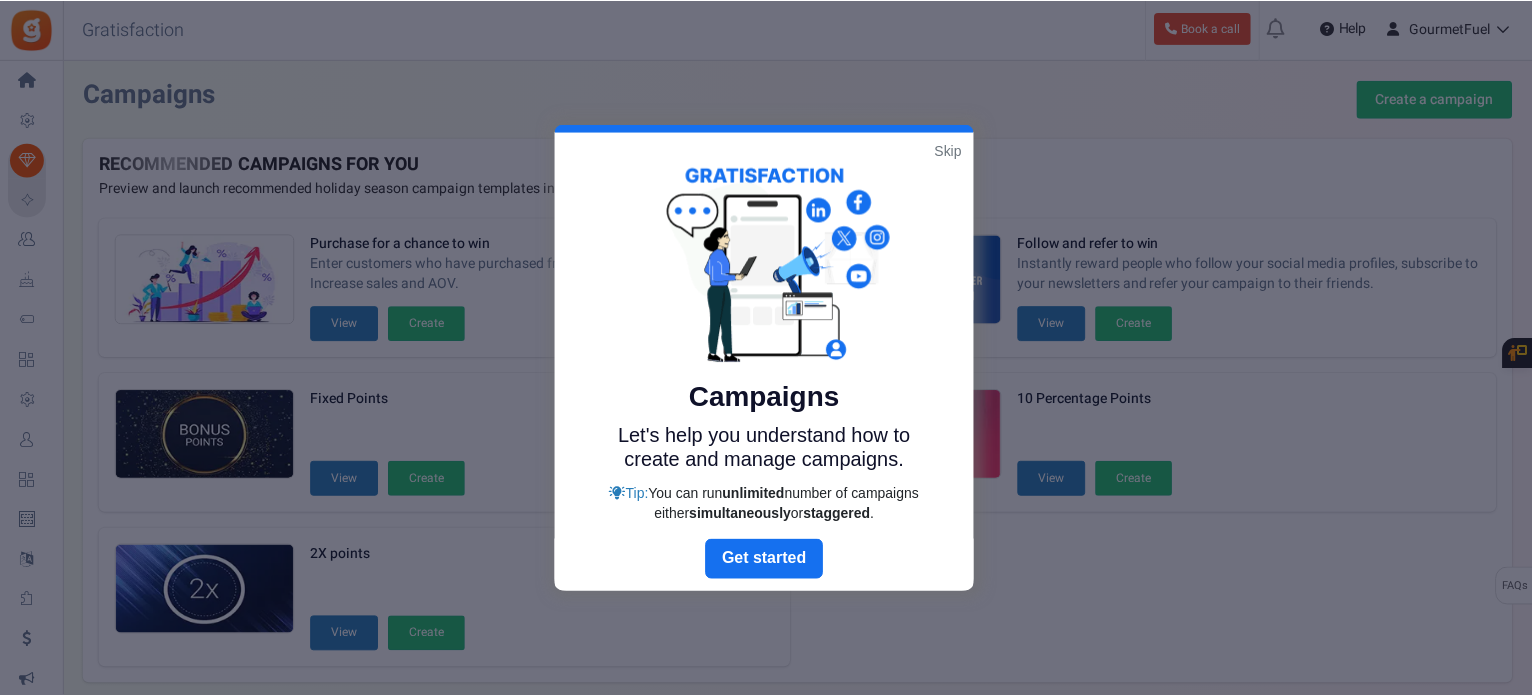 scroll, scrollTop: 434, scrollLeft: 0, axis: vertical 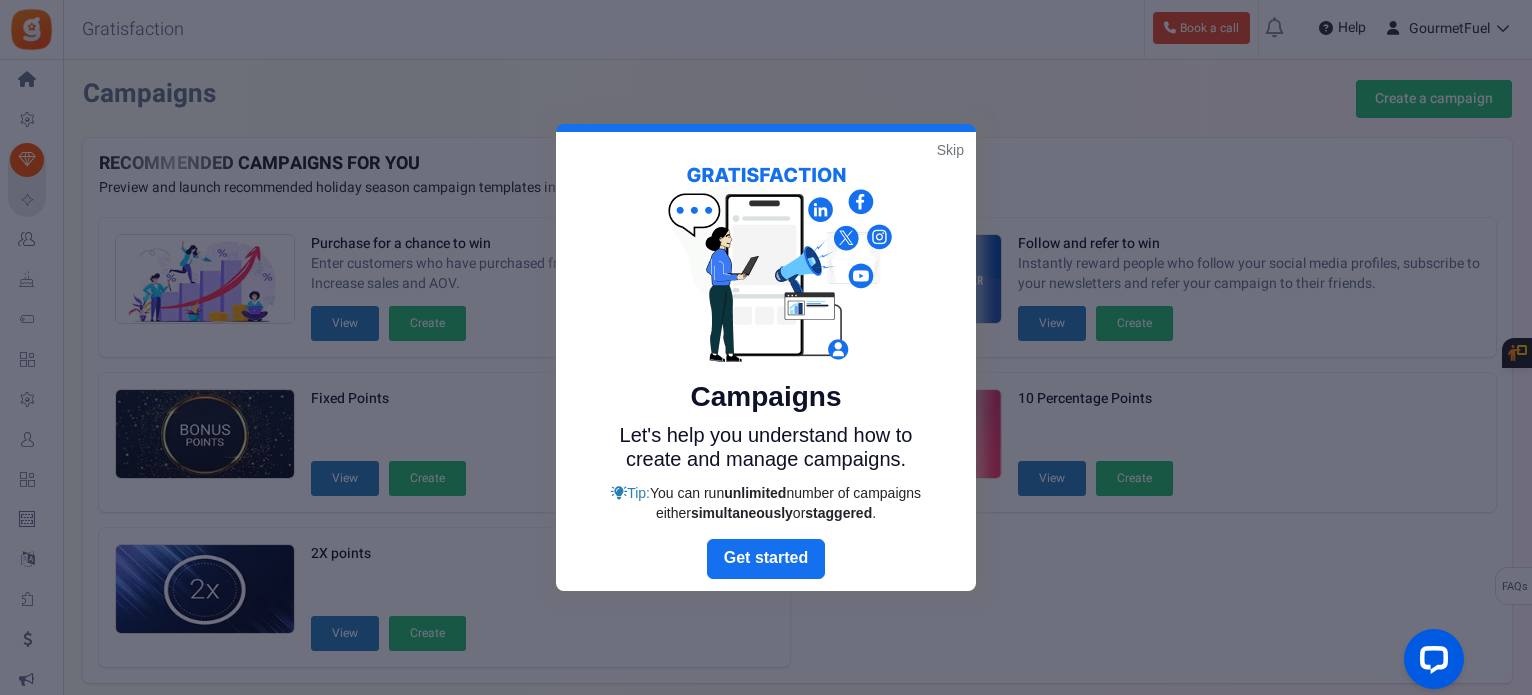 click on "Skip" at bounding box center [950, 150] 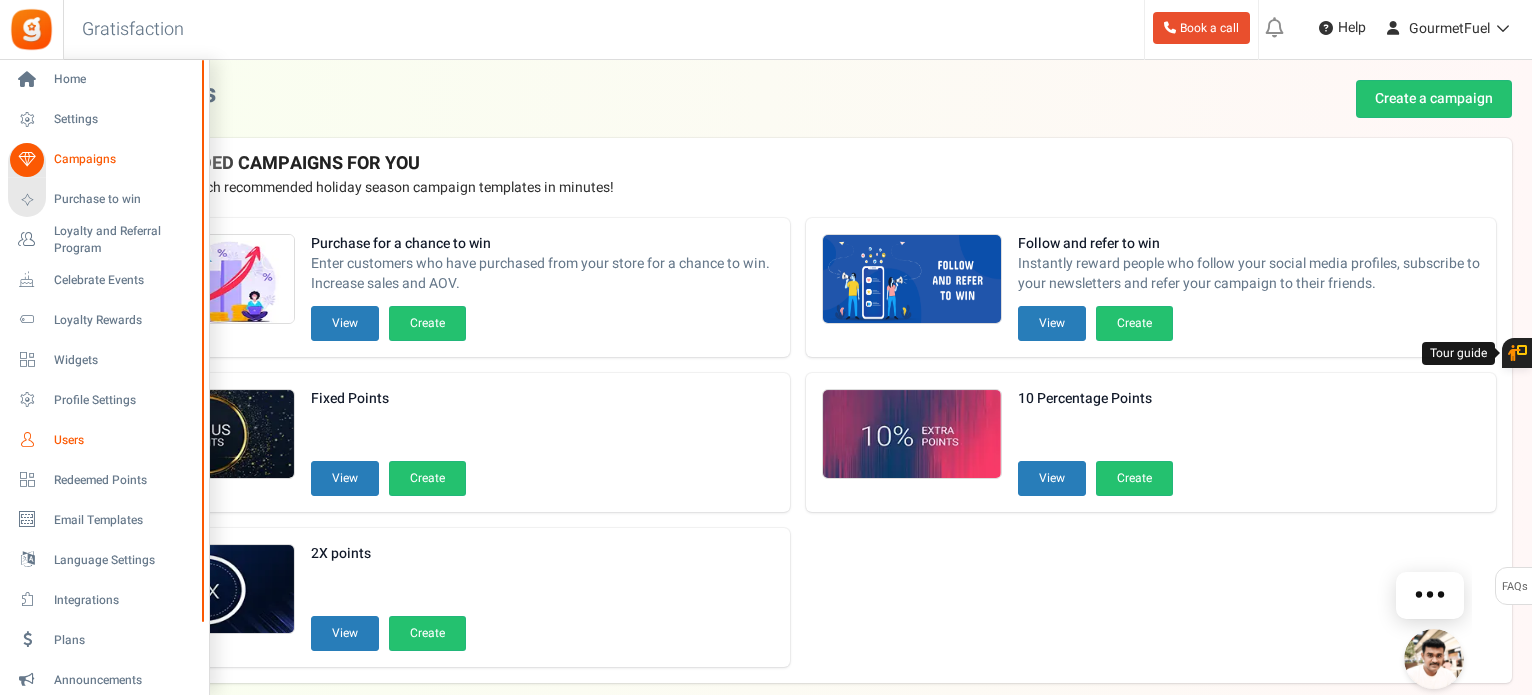 click on "Users" at bounding box center (124, 440) 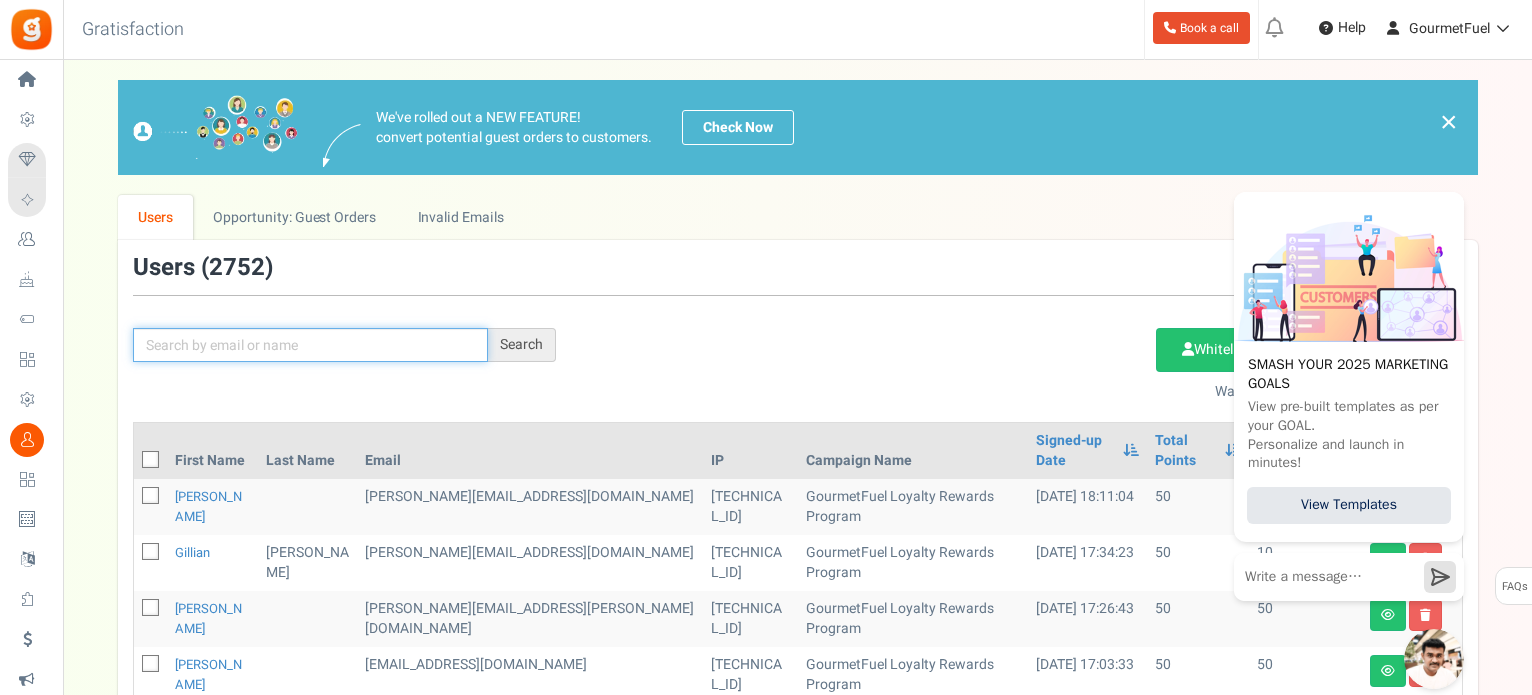 click at bounding box center (310, 345) 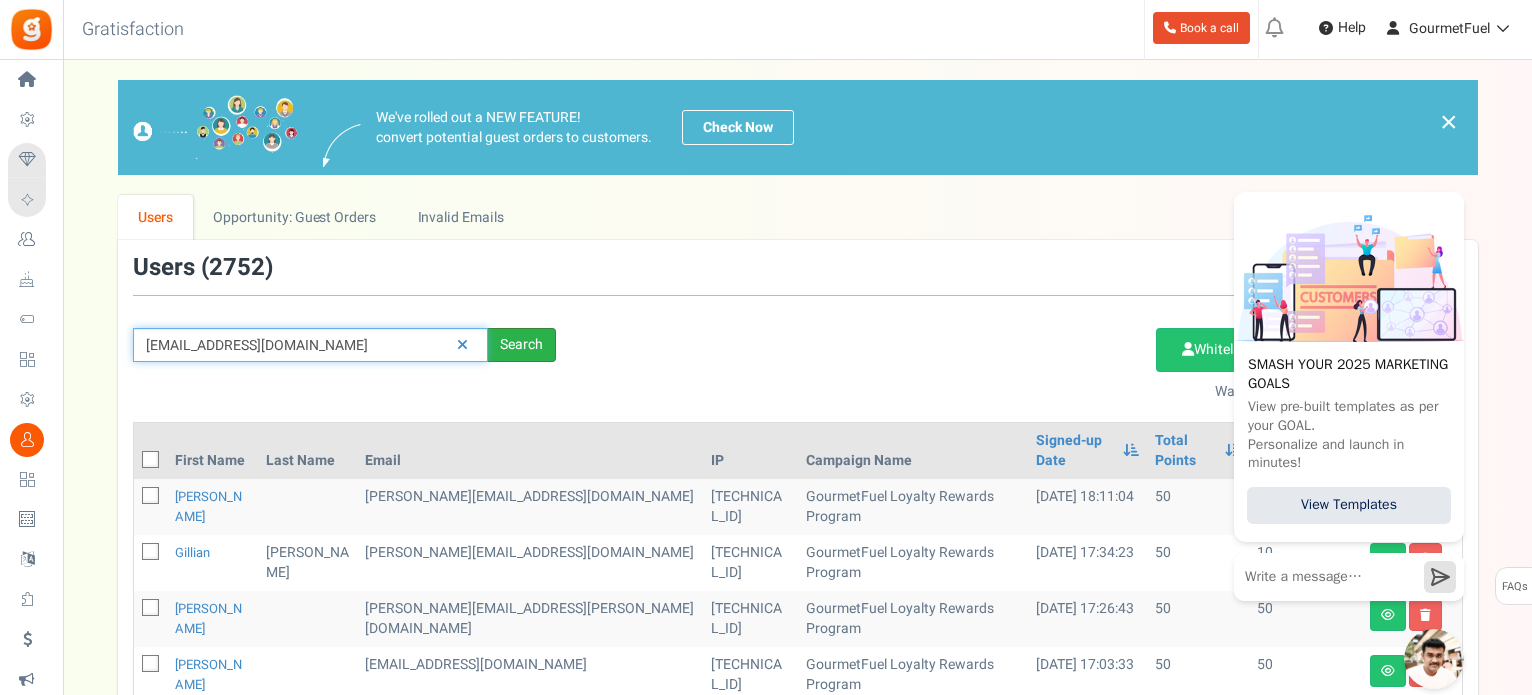 type on "[EMAIL_ADDRESS][DOMAIN_NAME]" 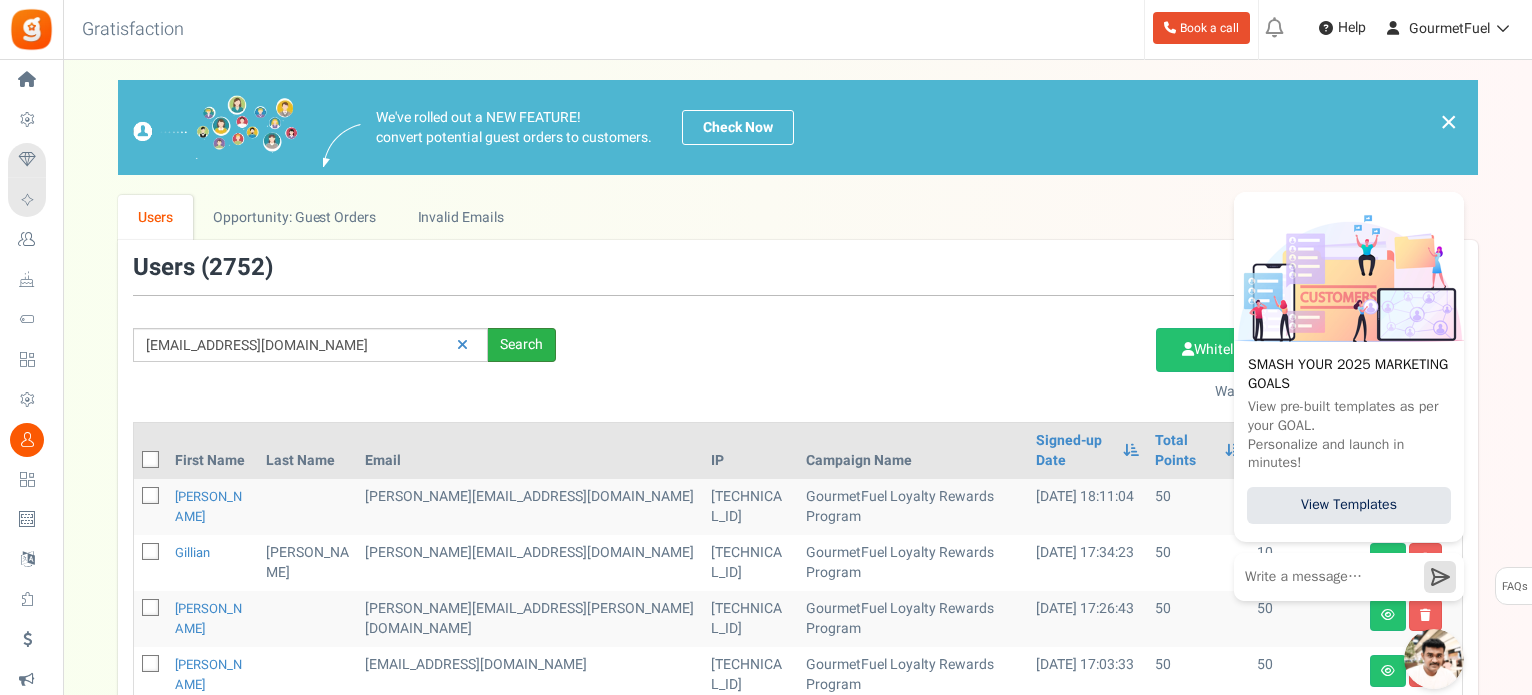click on "Search" at bounding box center (522, 345) 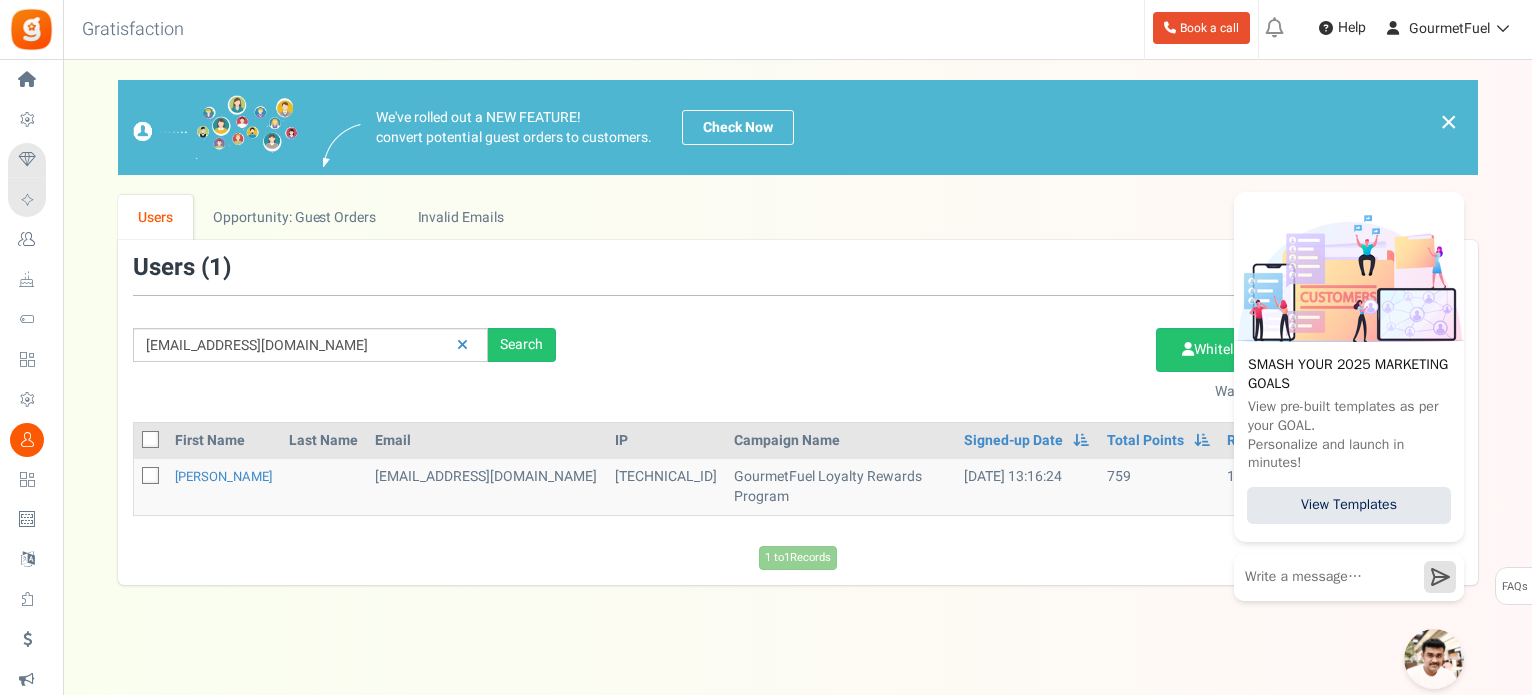 click at bounding box center (324, 487) 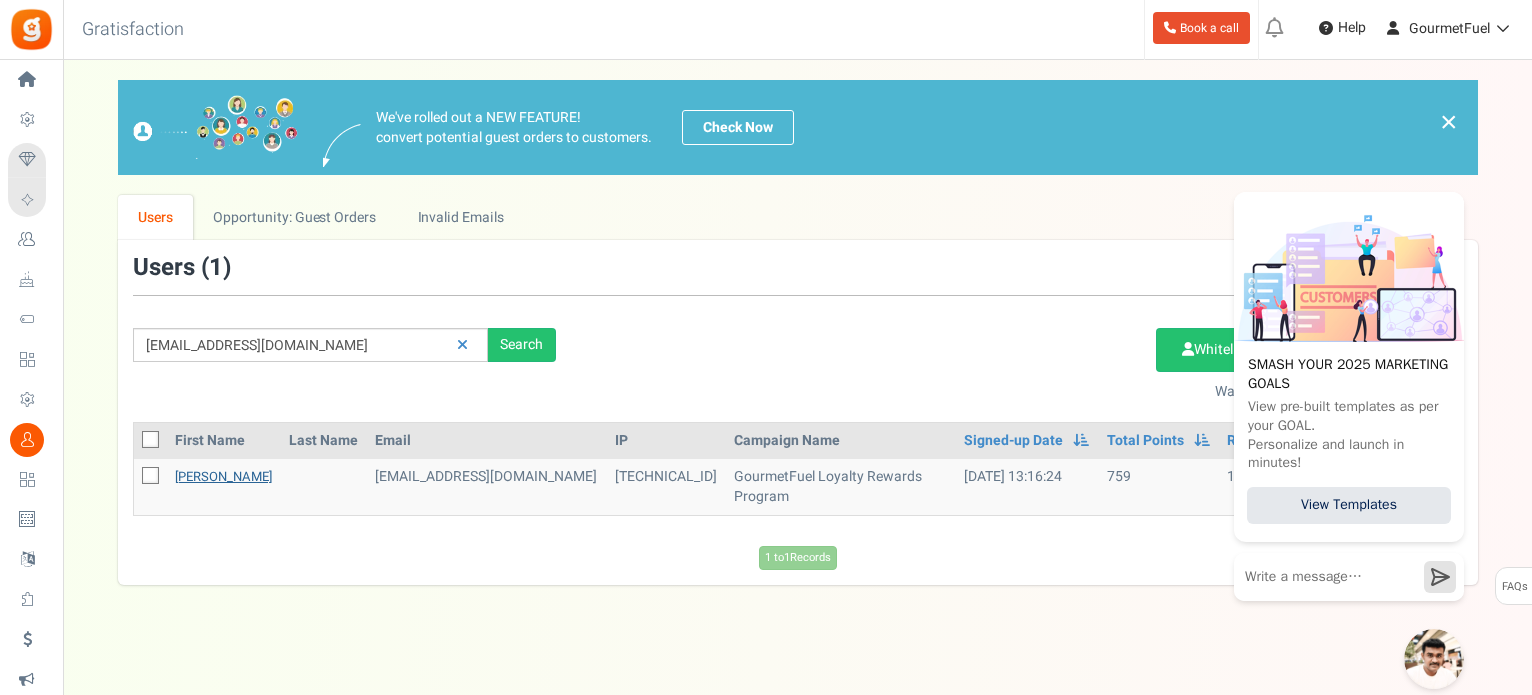 click on "[PERSON_NAME]" at bounding box center (223, 476) 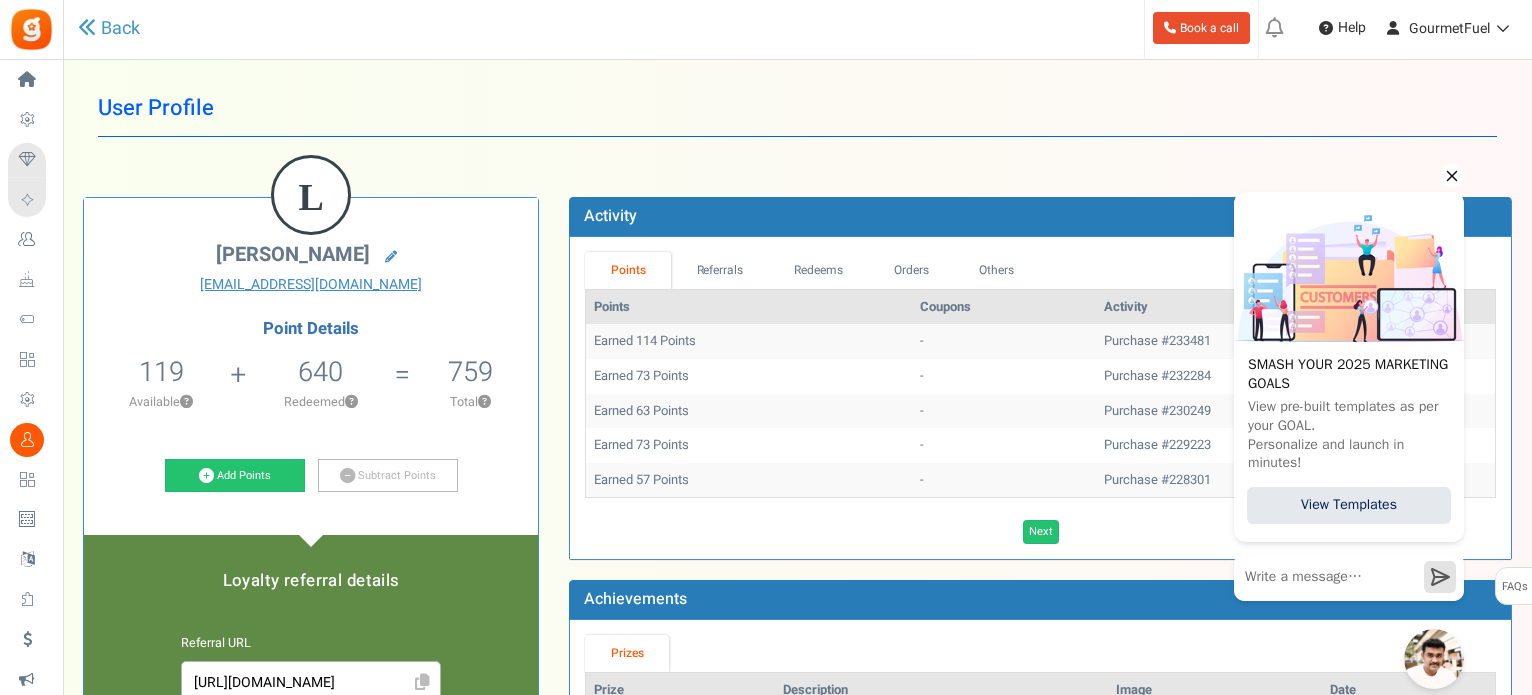 click 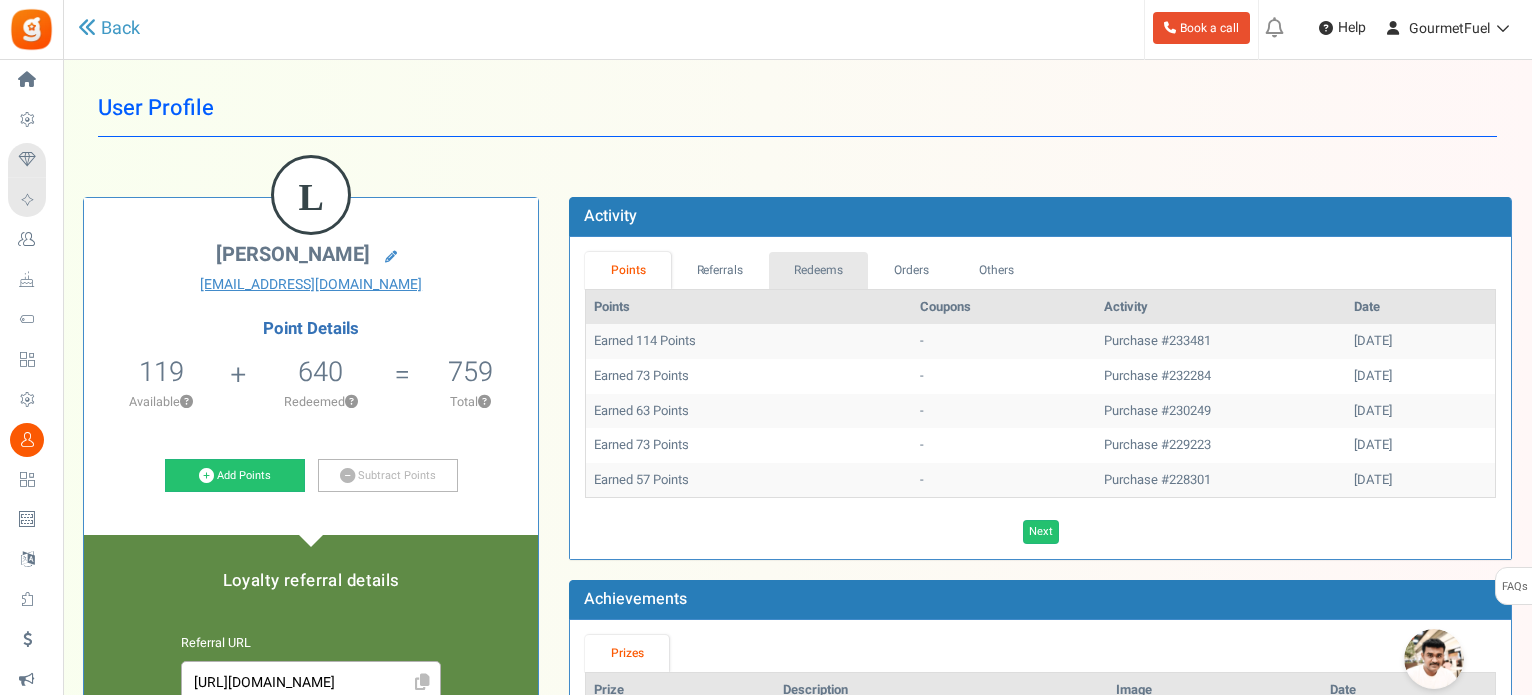 click on "Redeems" at bounding box center (819, 270) 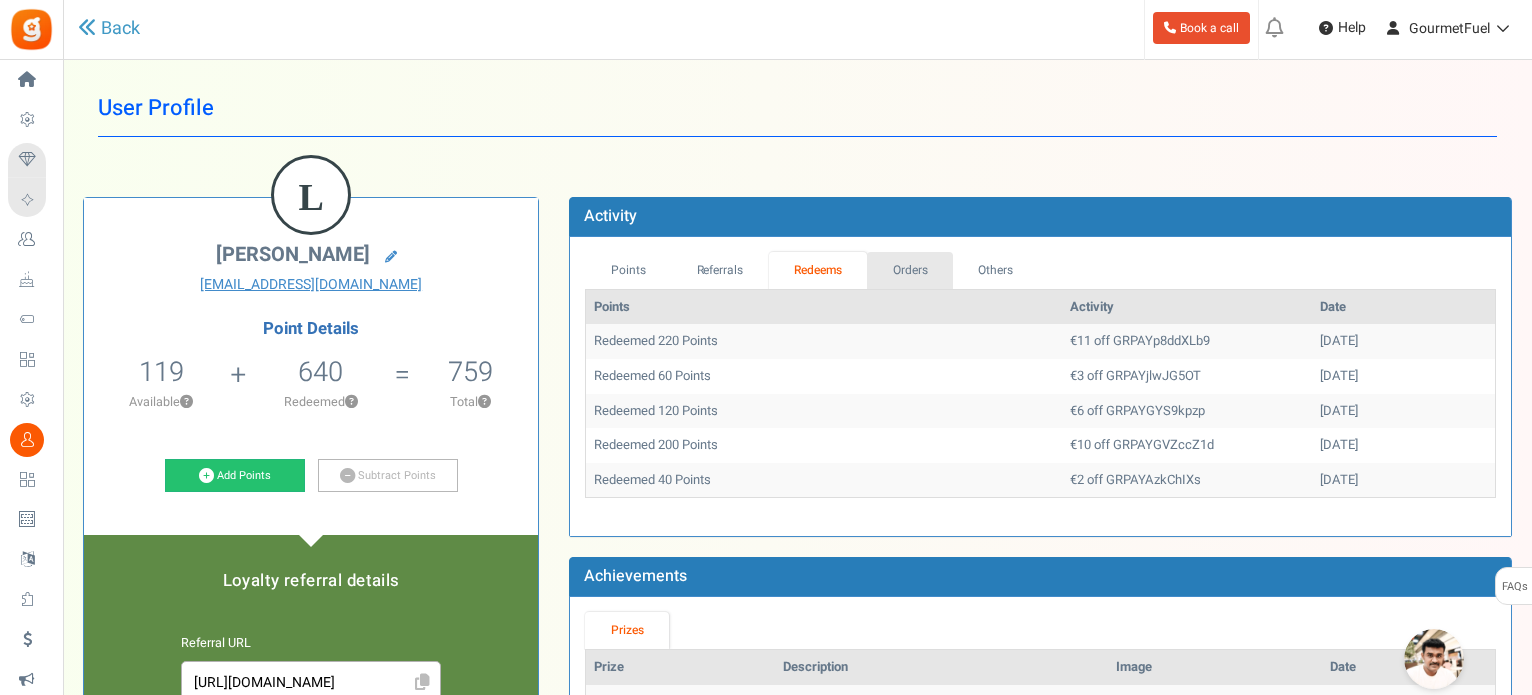 click on "Orders" at bounding box center [910, 270] 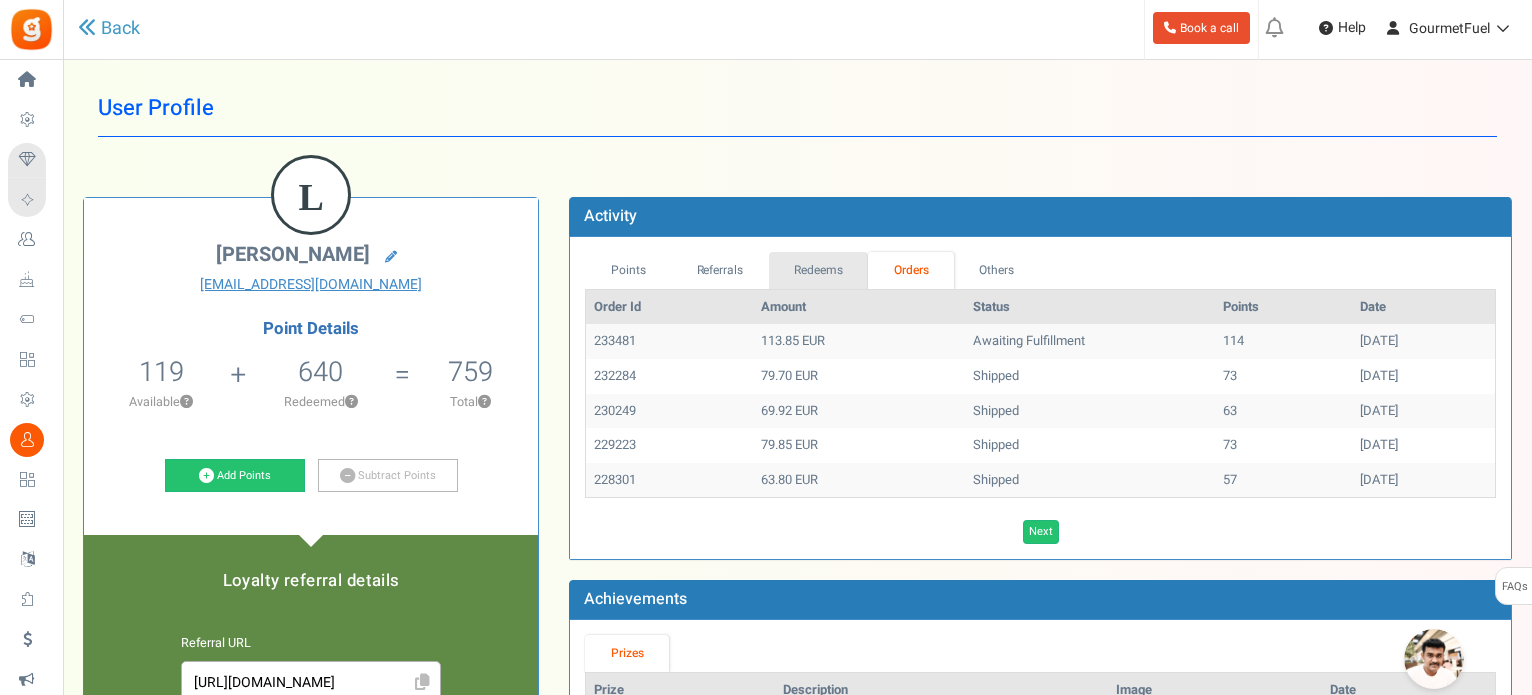 click on "Redeems" at bounding box center (819, 270) 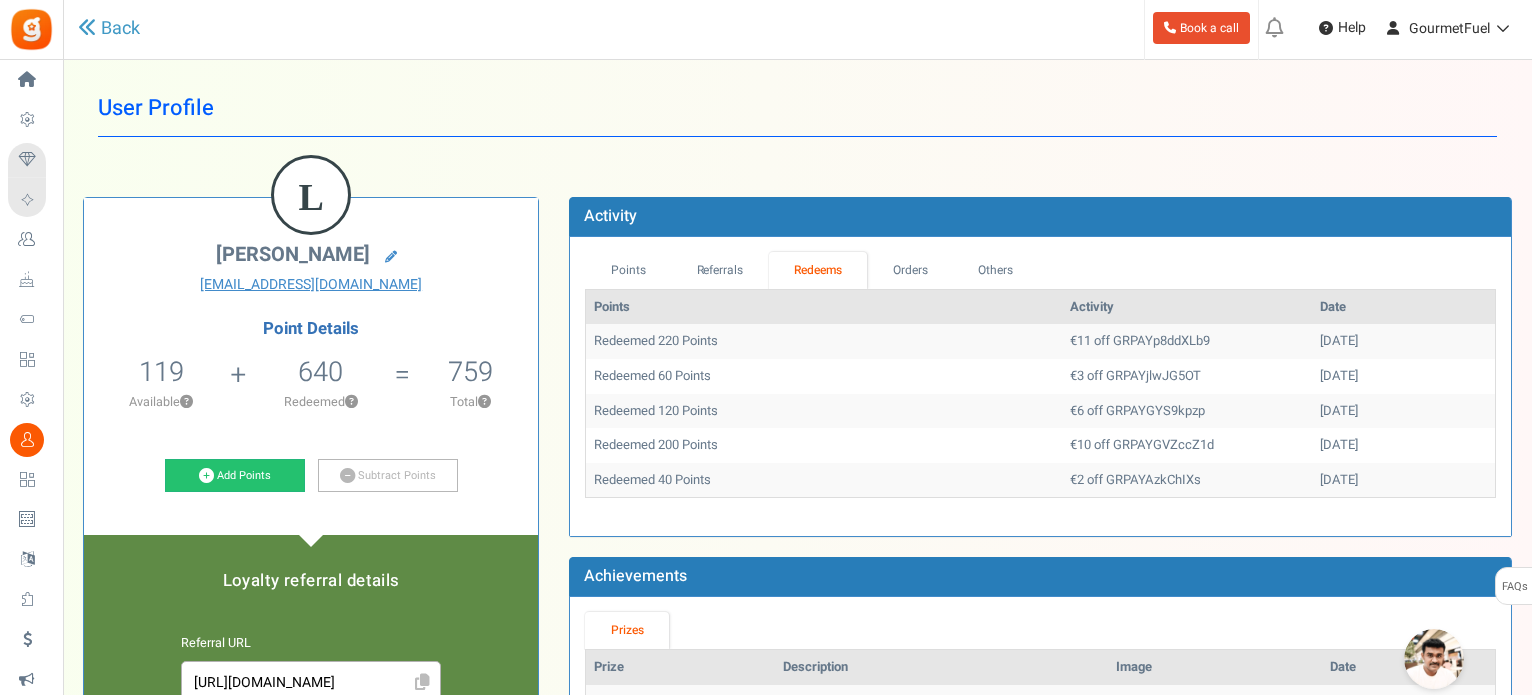 click on "€11 off GRPAYp8ddXLb9" at bounding box center (1187, 341) 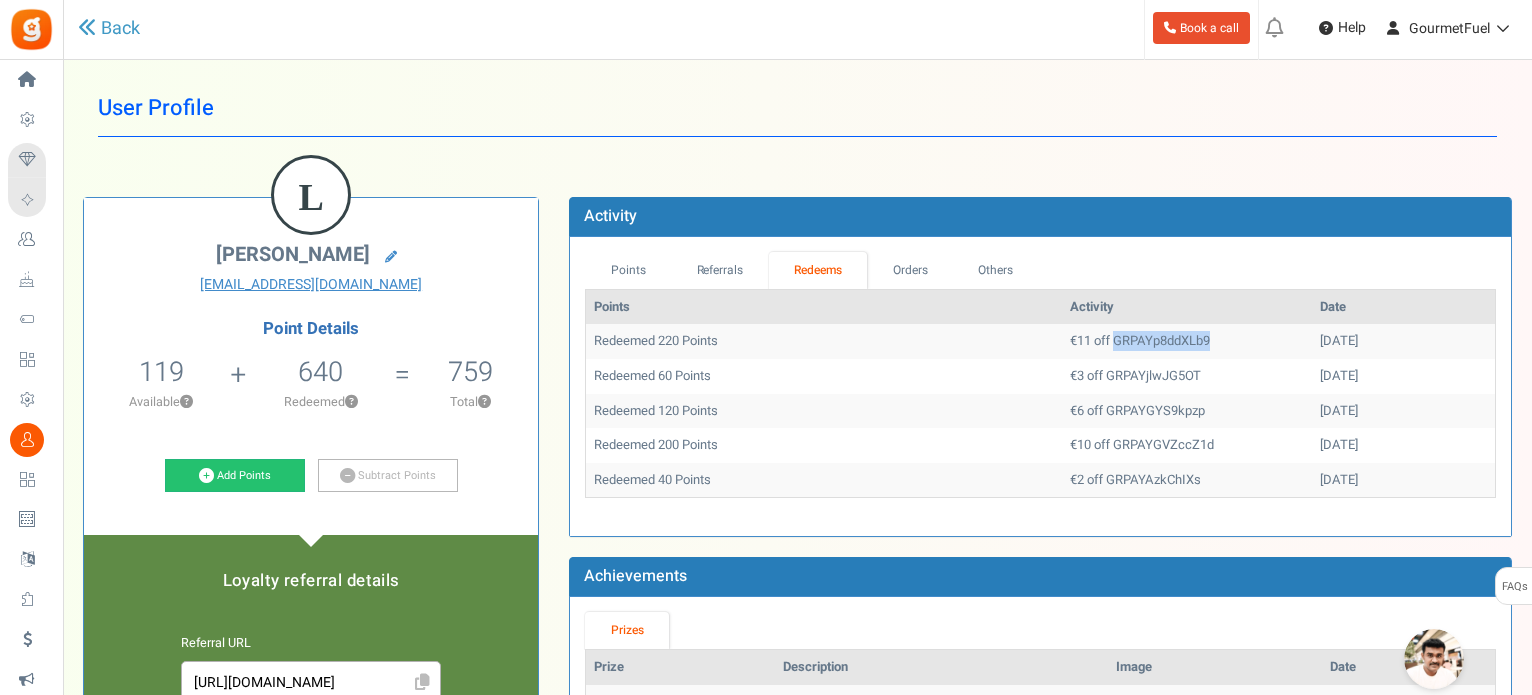 click on "€11 off GRPAYp8ddXLb9" at bounding box center [1187, 341] 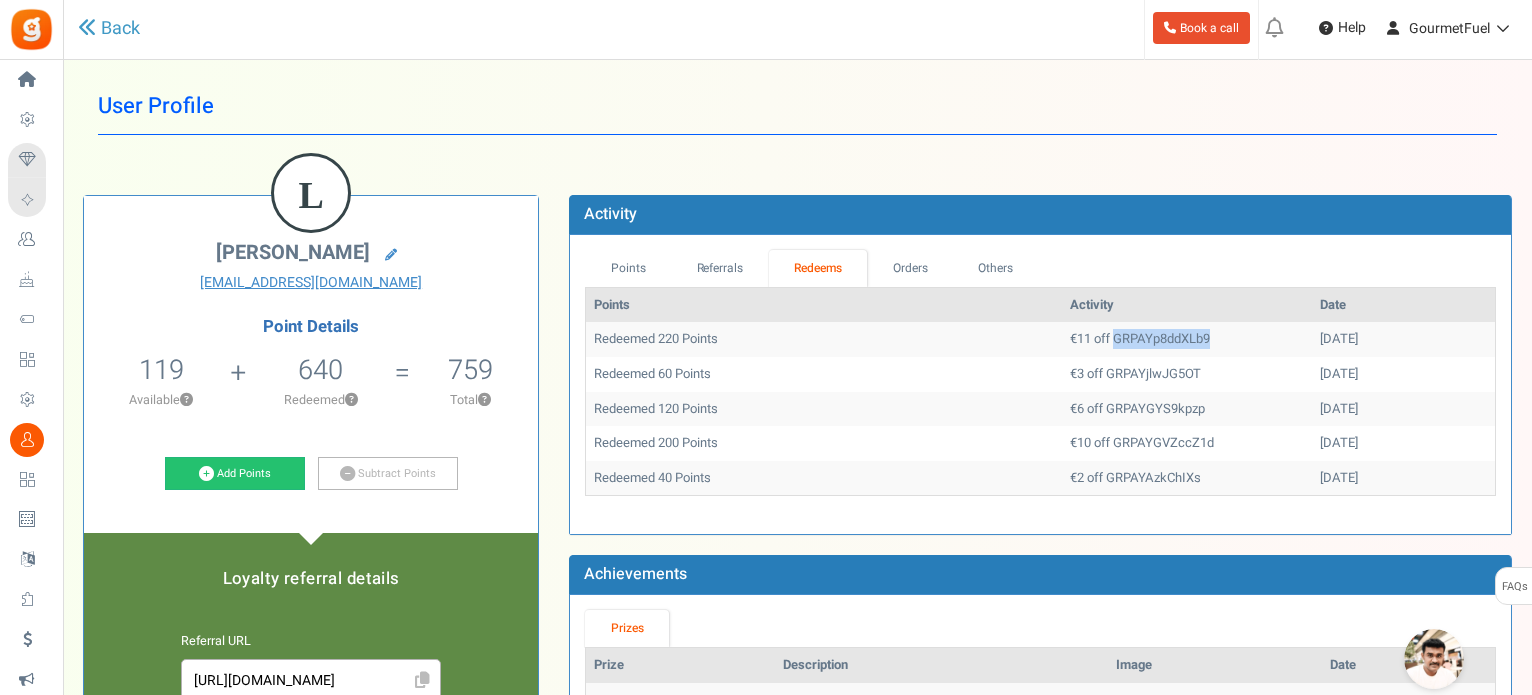 scroll, scrollTop: 0, scrollLeft: 0, axis: both 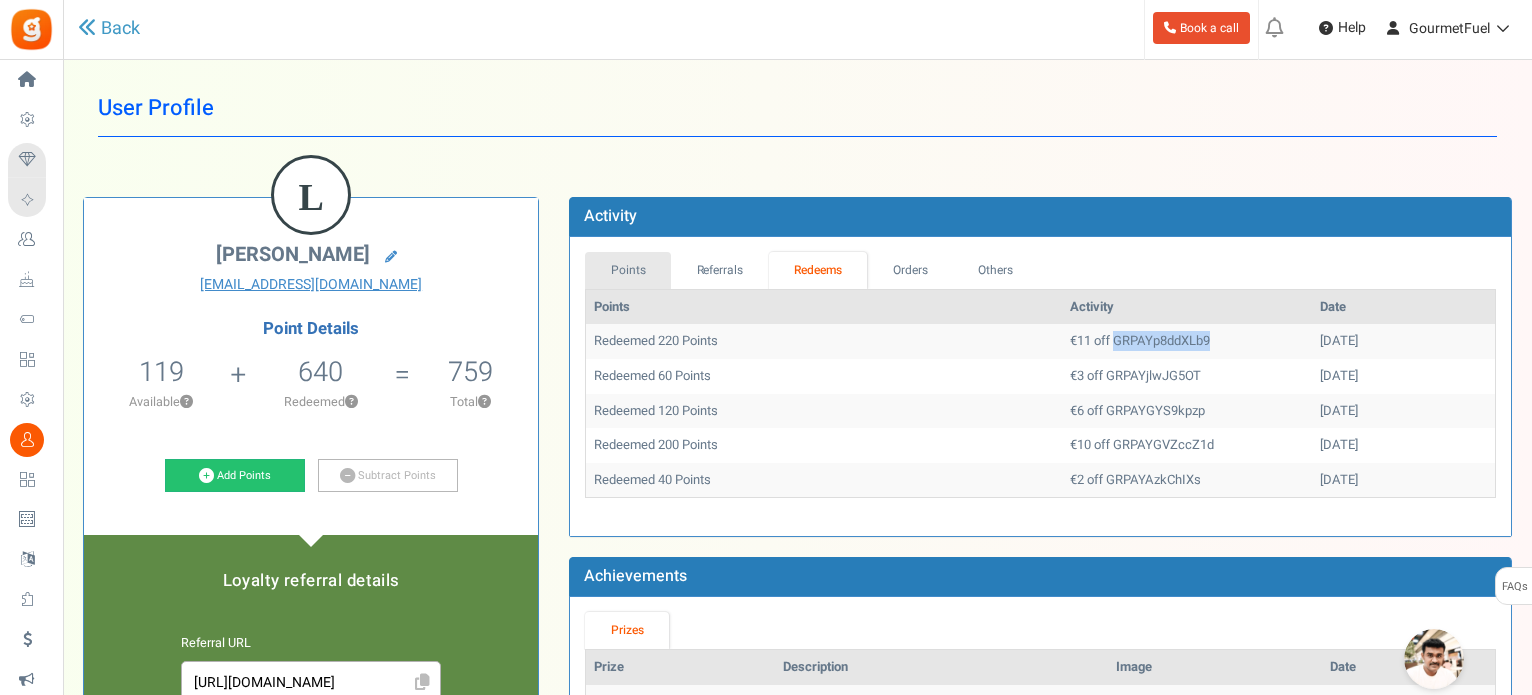 click on "Points" at bounding box center [628, 270] 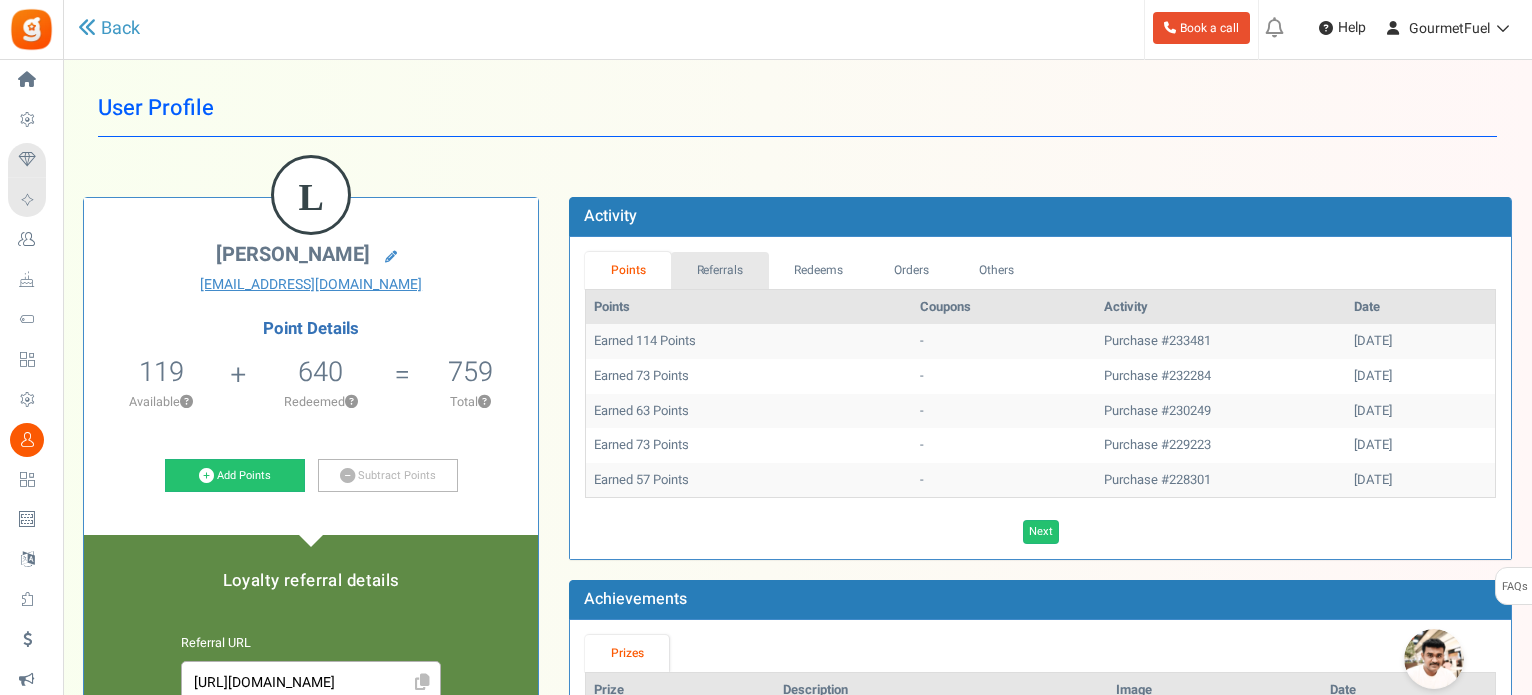 click on "Referrals" at bounding box center [720, 270] 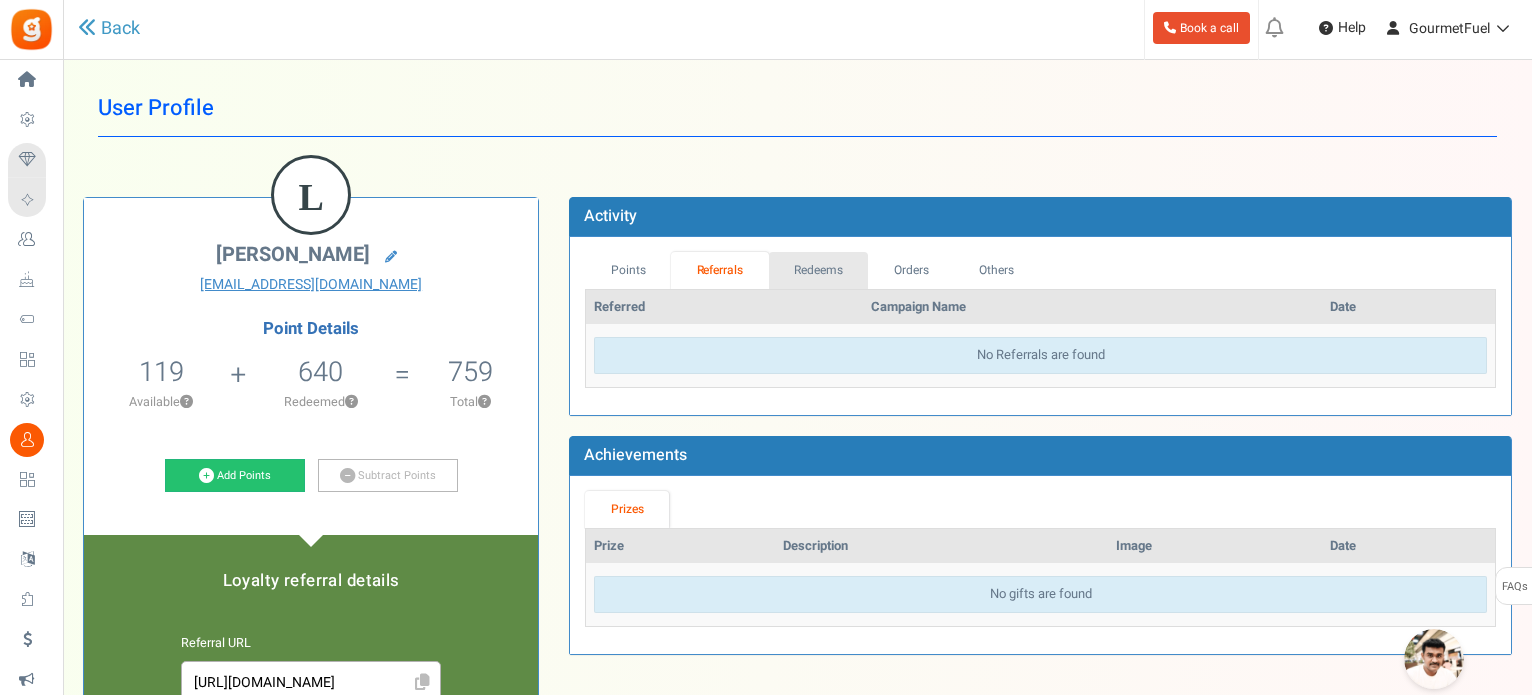 click on "Redeems" at bounding box center [819, 270] 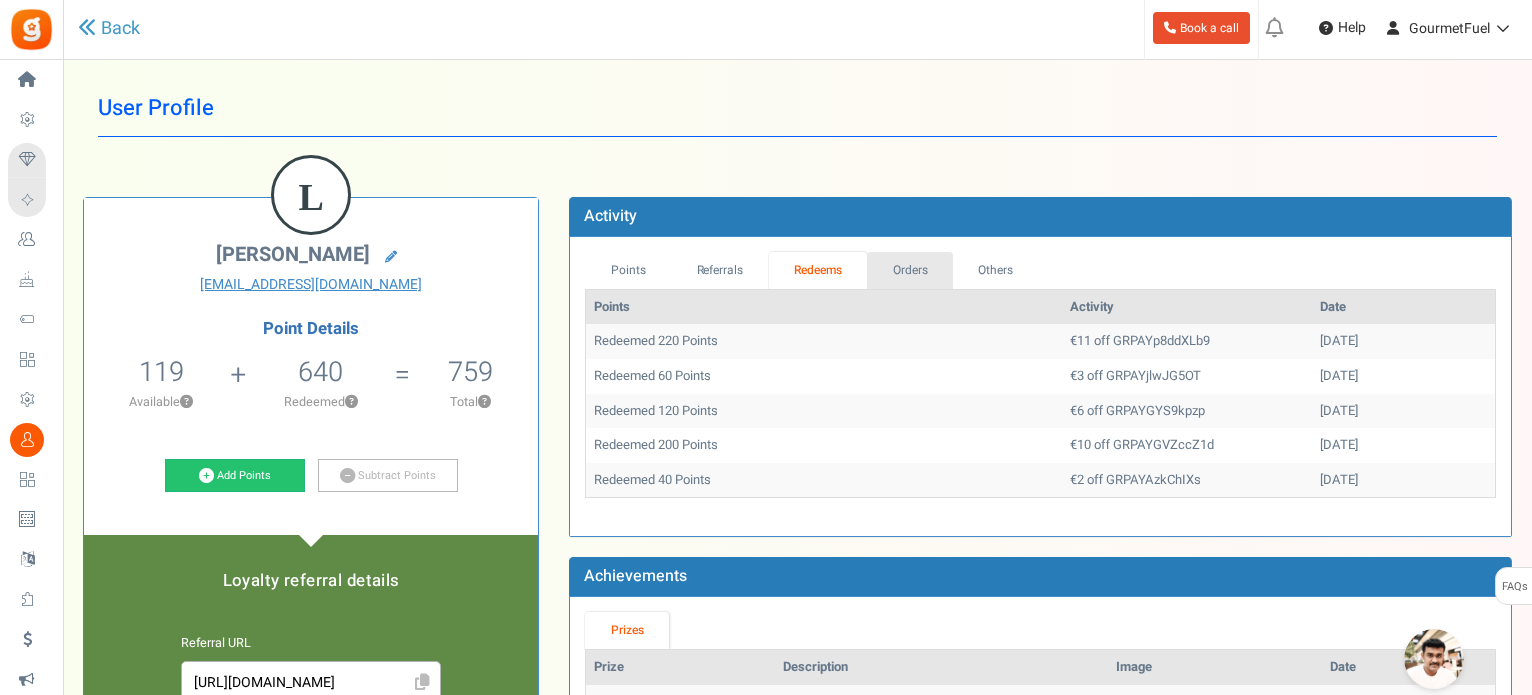 click on "Orders" at bounding box center (910, 270) 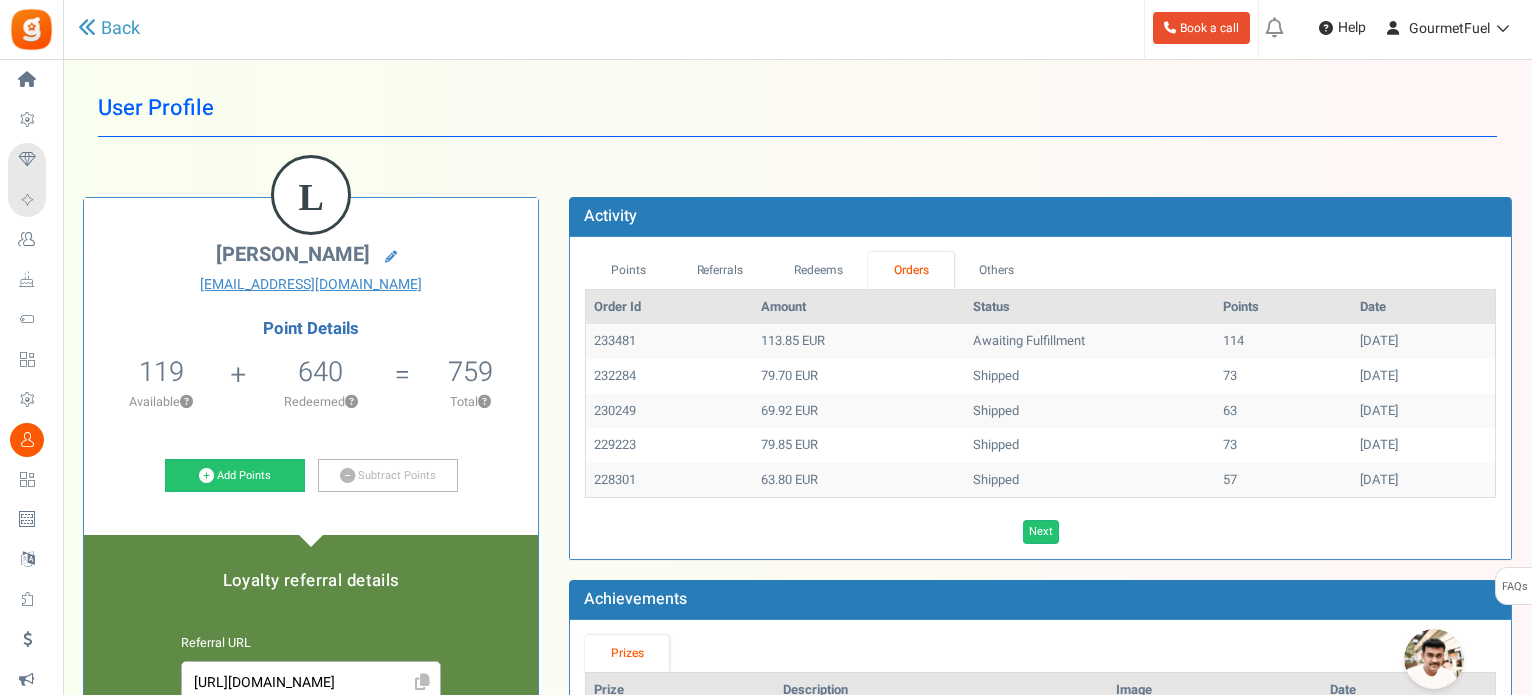 click on "Awaiting Fulfillment" at bounding box center [1090, 341] 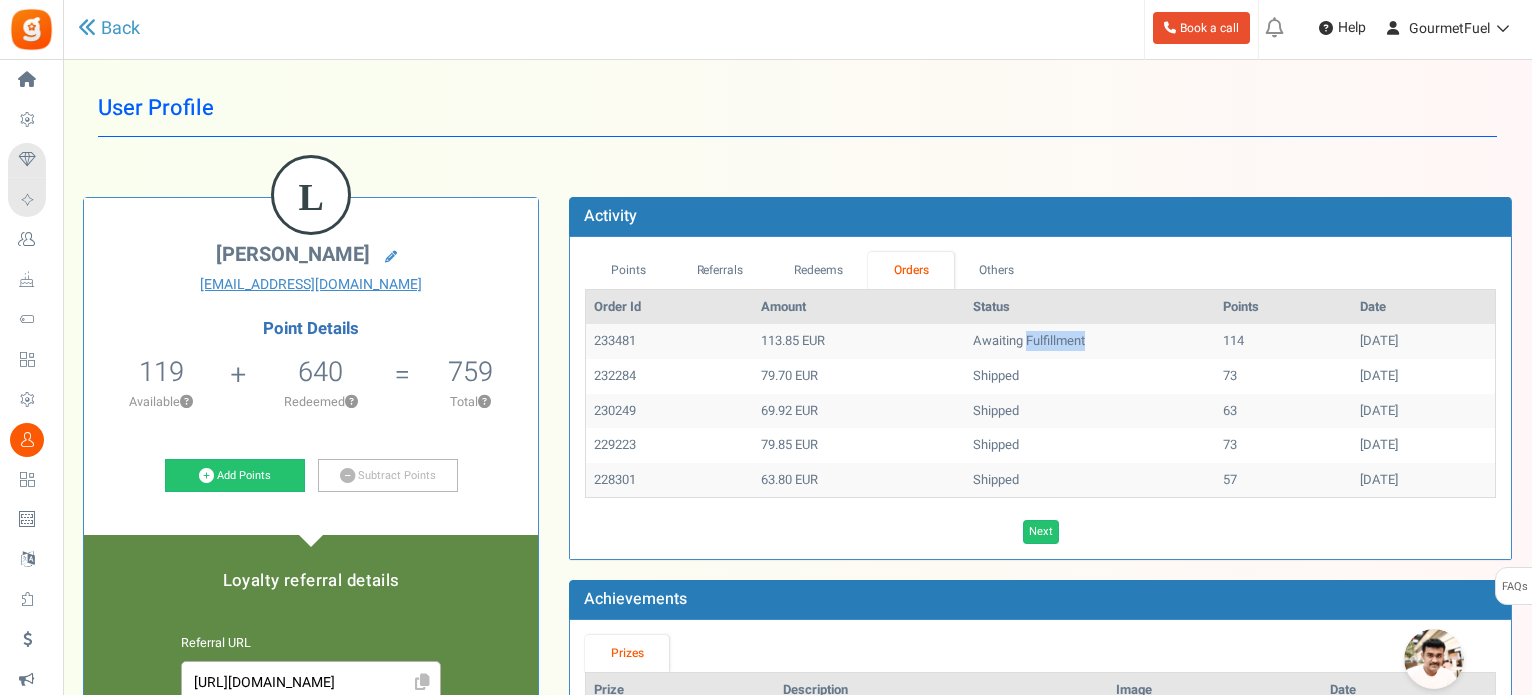 click on "Awaiting Fulfillment" at bounding box center (1090, 341) 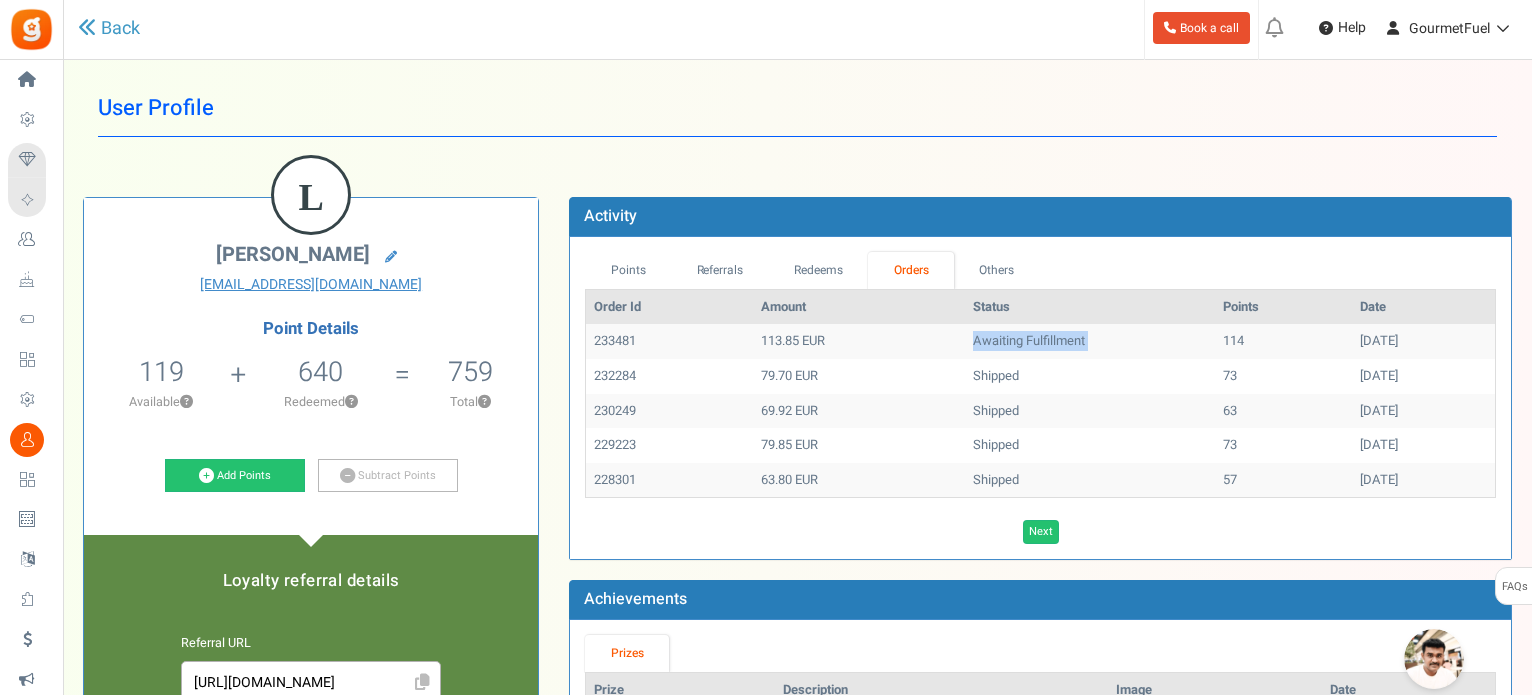 click on "Awaiting Fulfillment" at bounding box center (1090, 341) 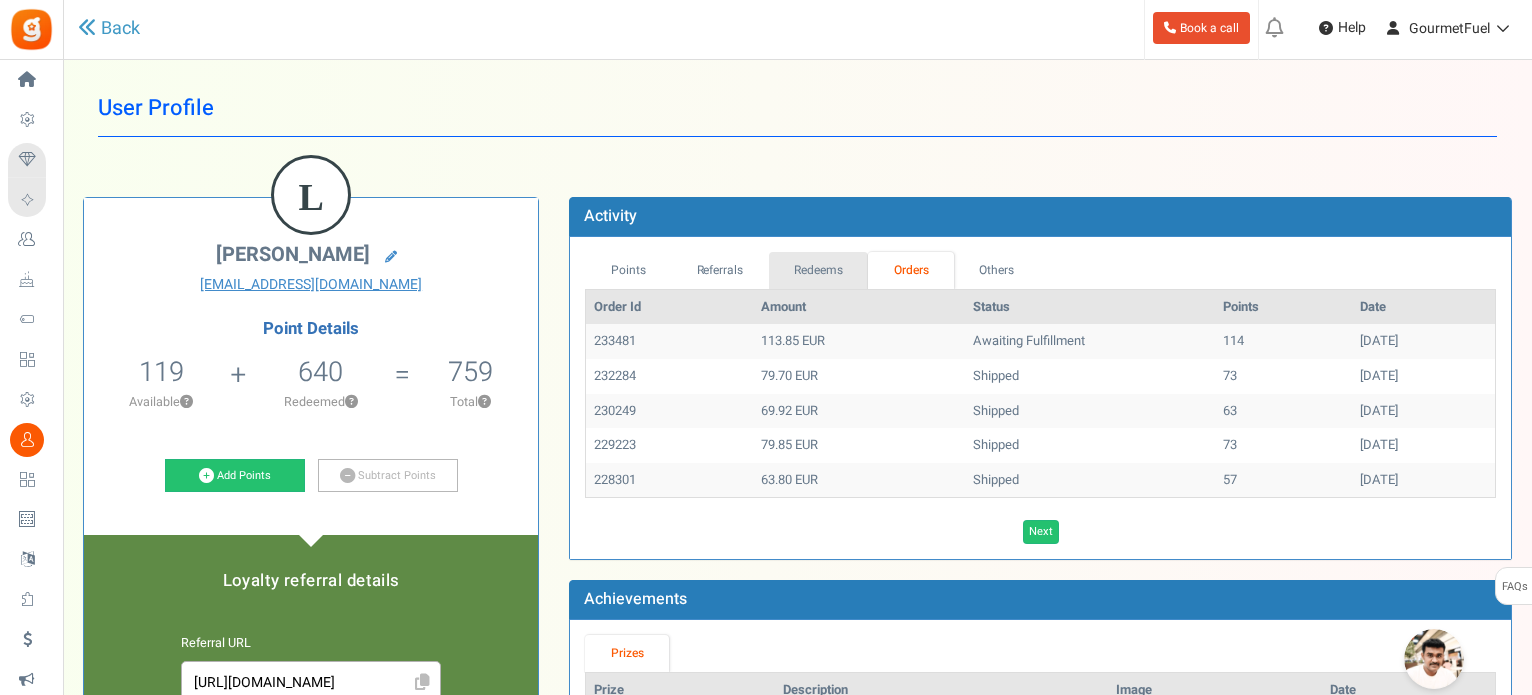 click on "Redeems" at bounding box center (819, 270) 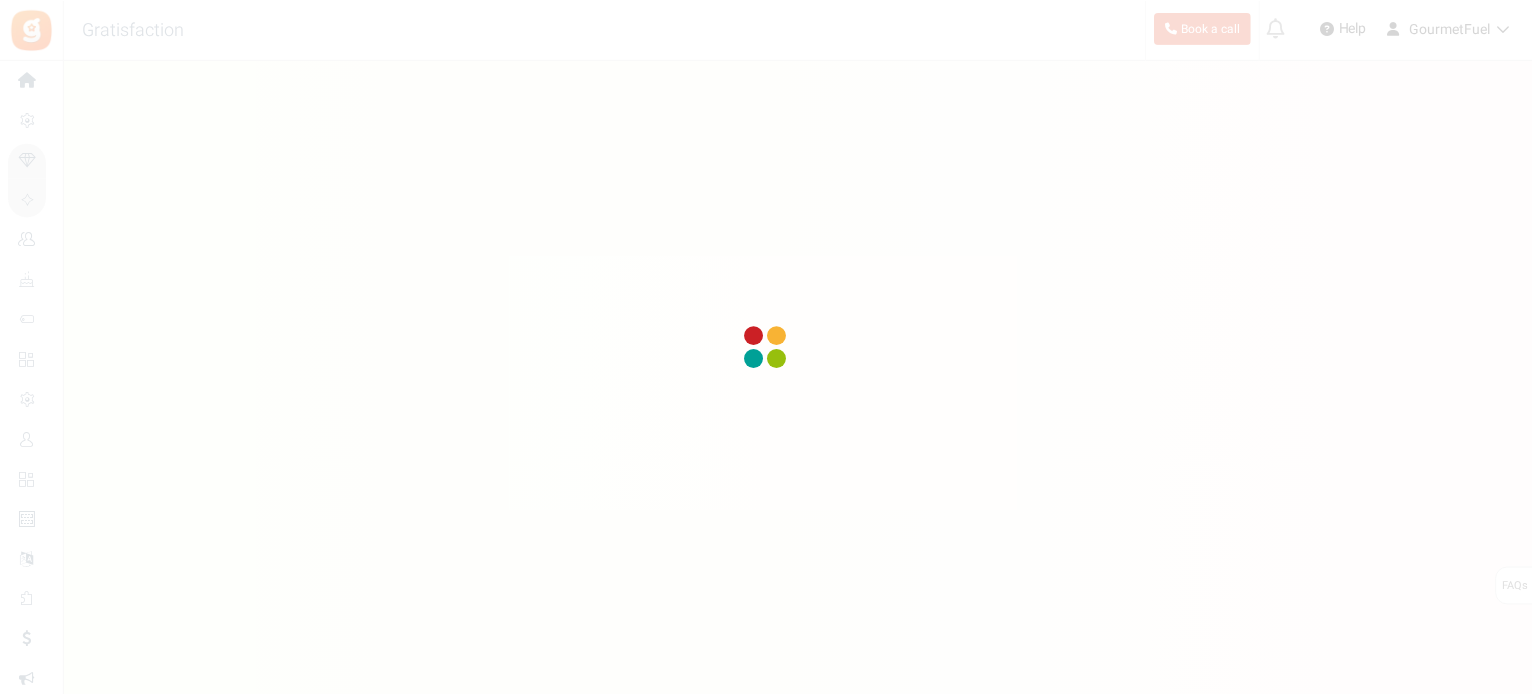 scroll, scrollTop: 0, scrollLeft: 0, axis: both 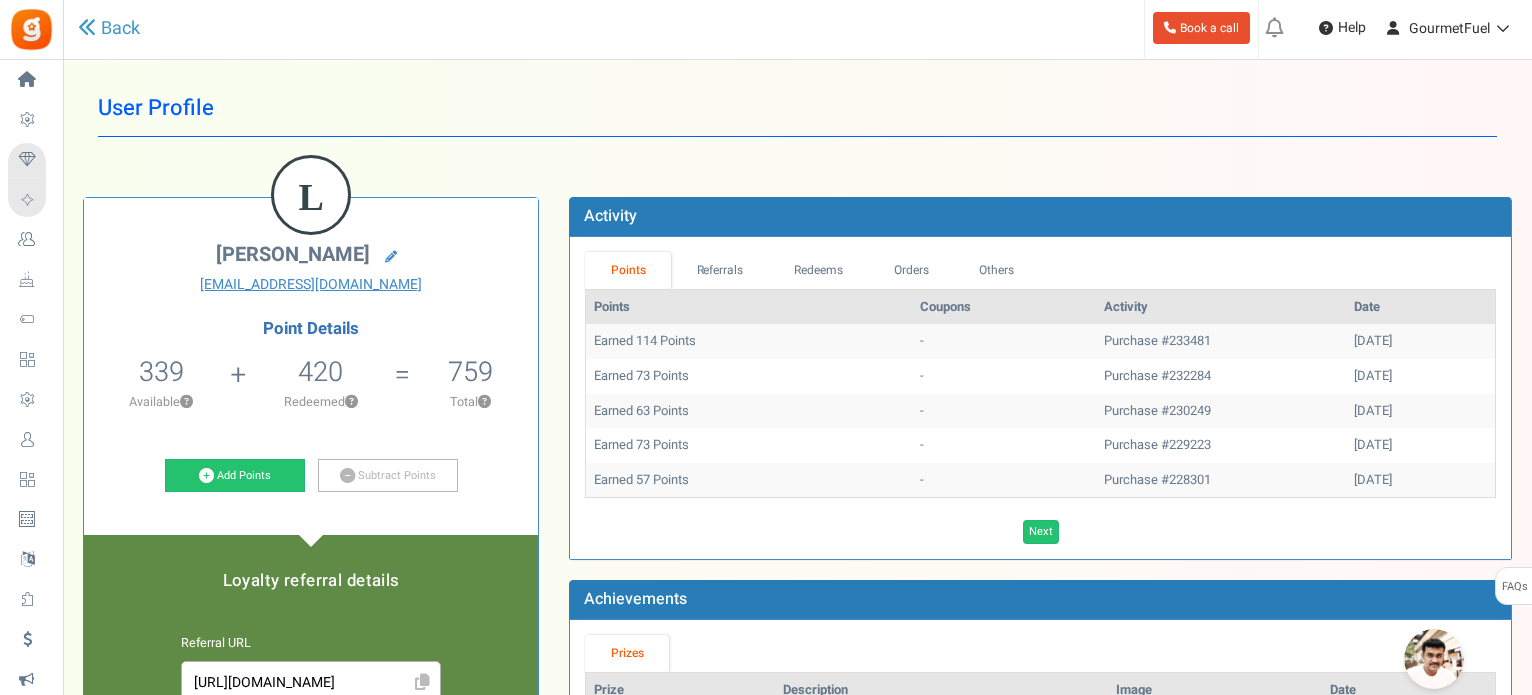 click on "L
[PERSON_NAME]
[EMAIL_ADDRESS][DOMAIN_NAME]
Point Details
339
339 Redeemable
0
Exclusion
? 420 ? 759 ?" at bounding box center [797, 684] 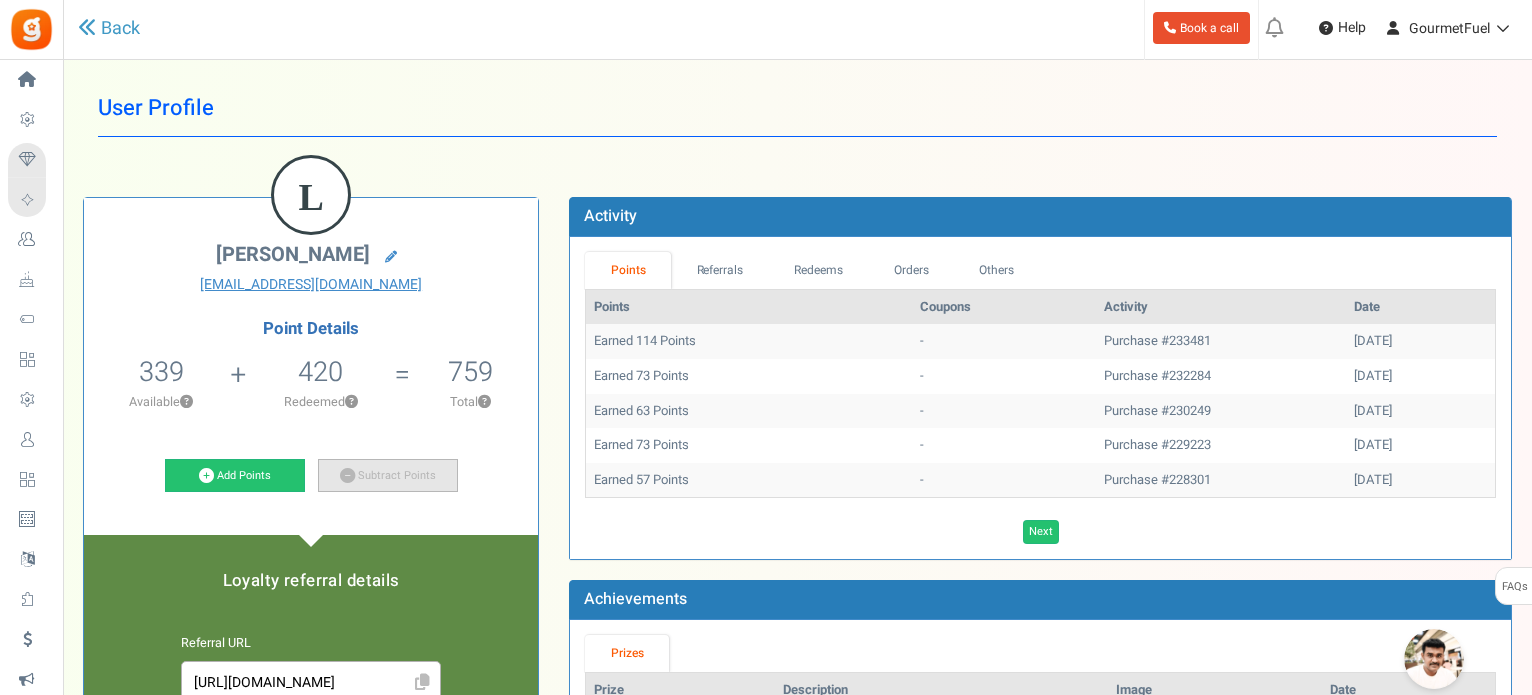 click on "Subtract Points" at bounding box center [388, 476] 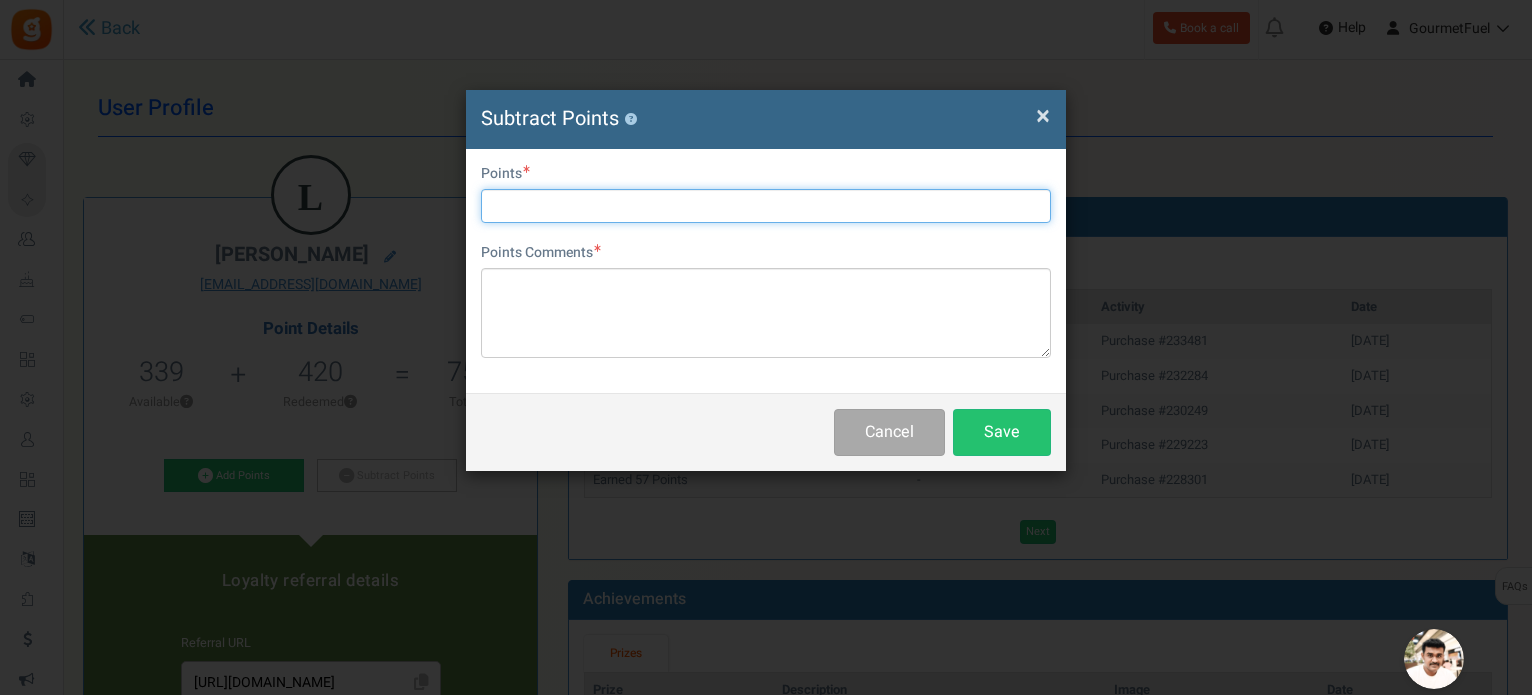 click at bounding box center (766, 206) 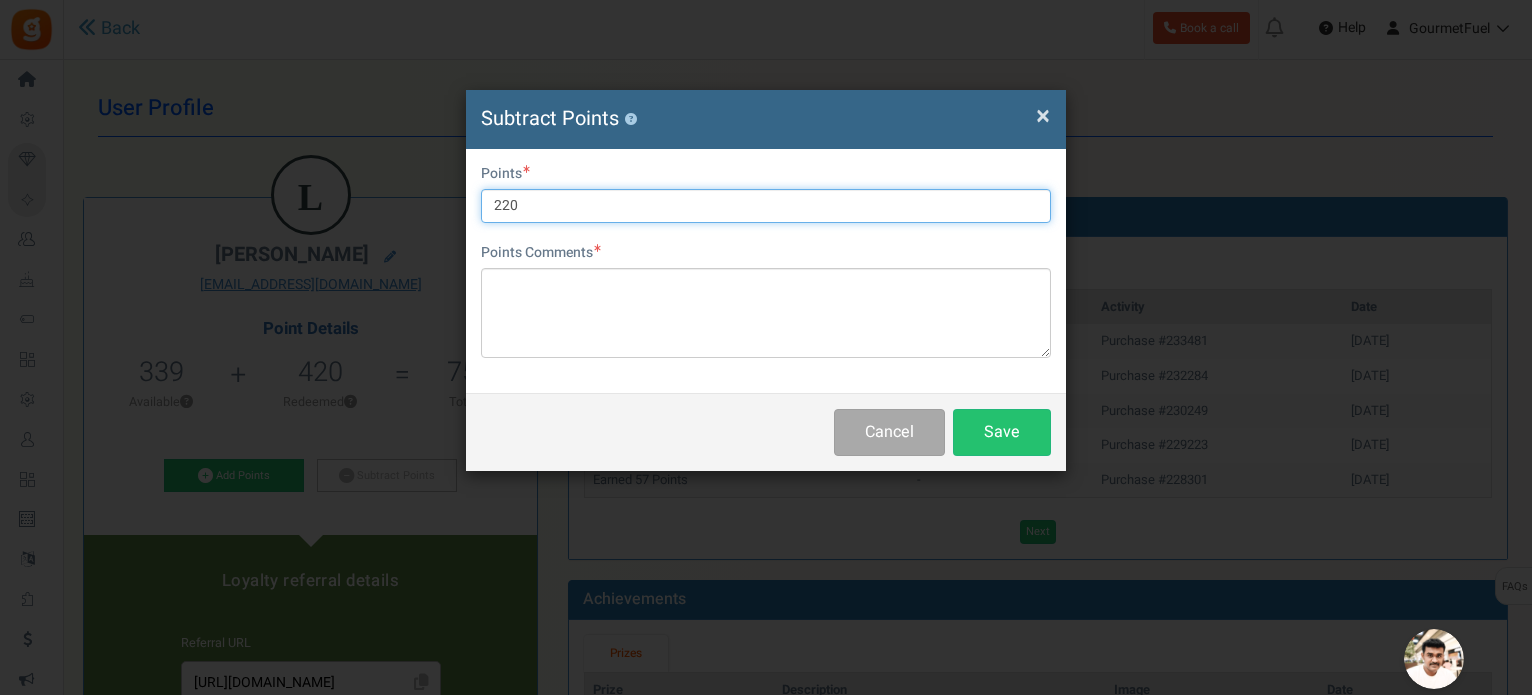 type on "220" 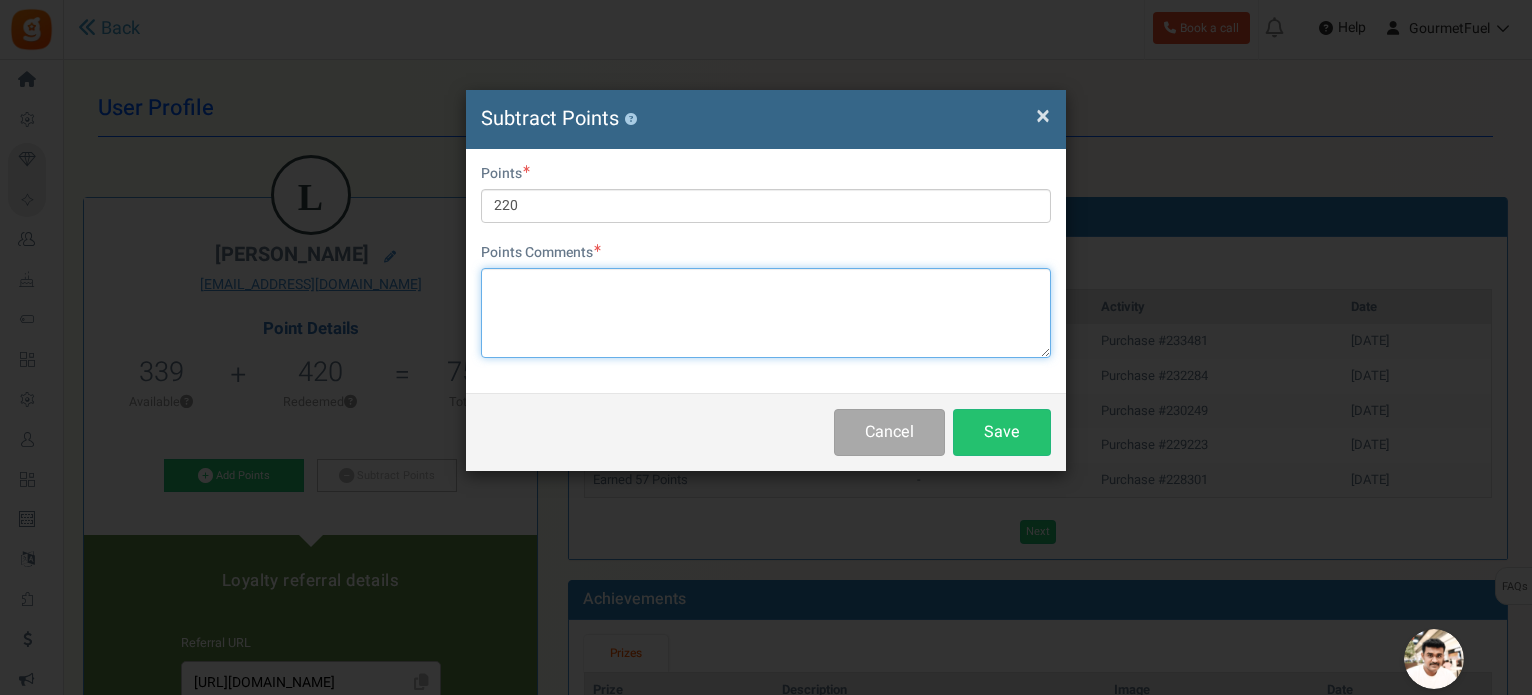paste on "GRPAYp8ddXLb9" 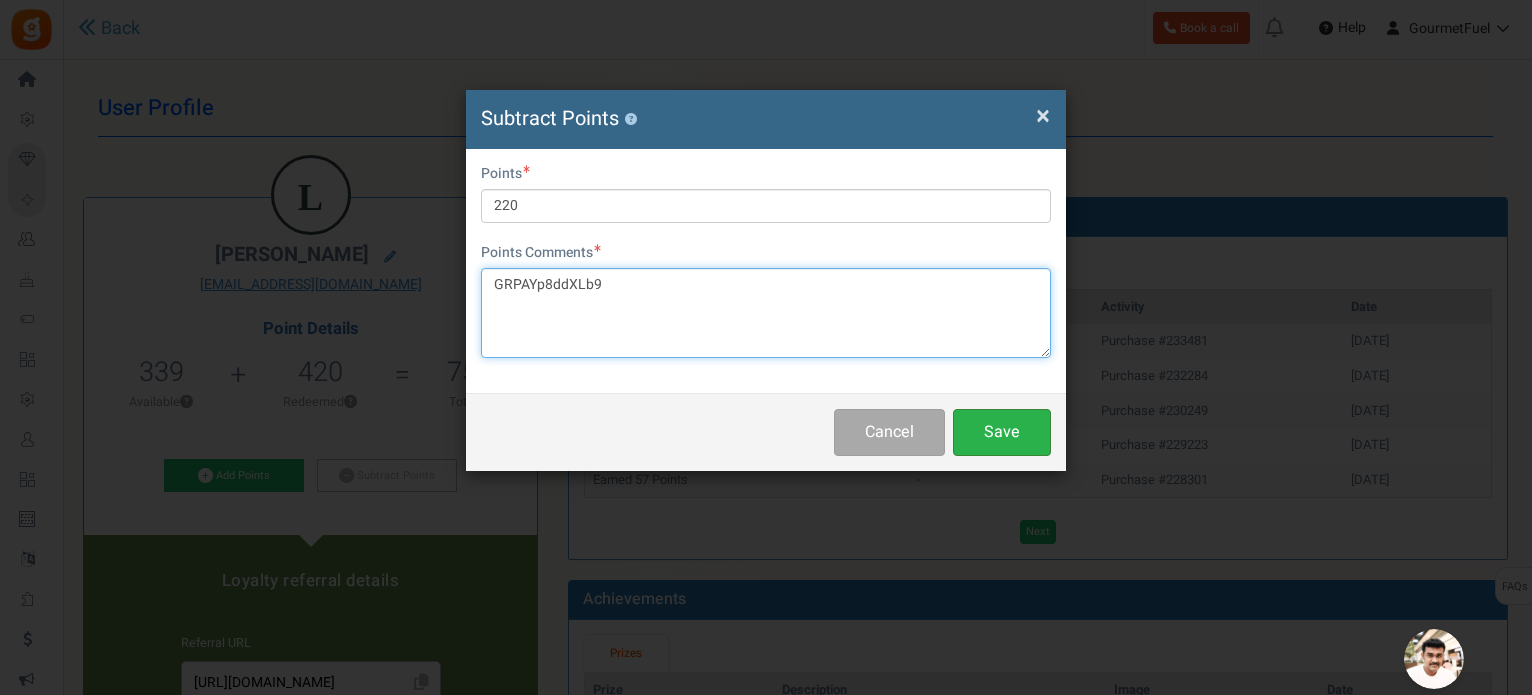 type on "GRPAYp8ddXLb9" 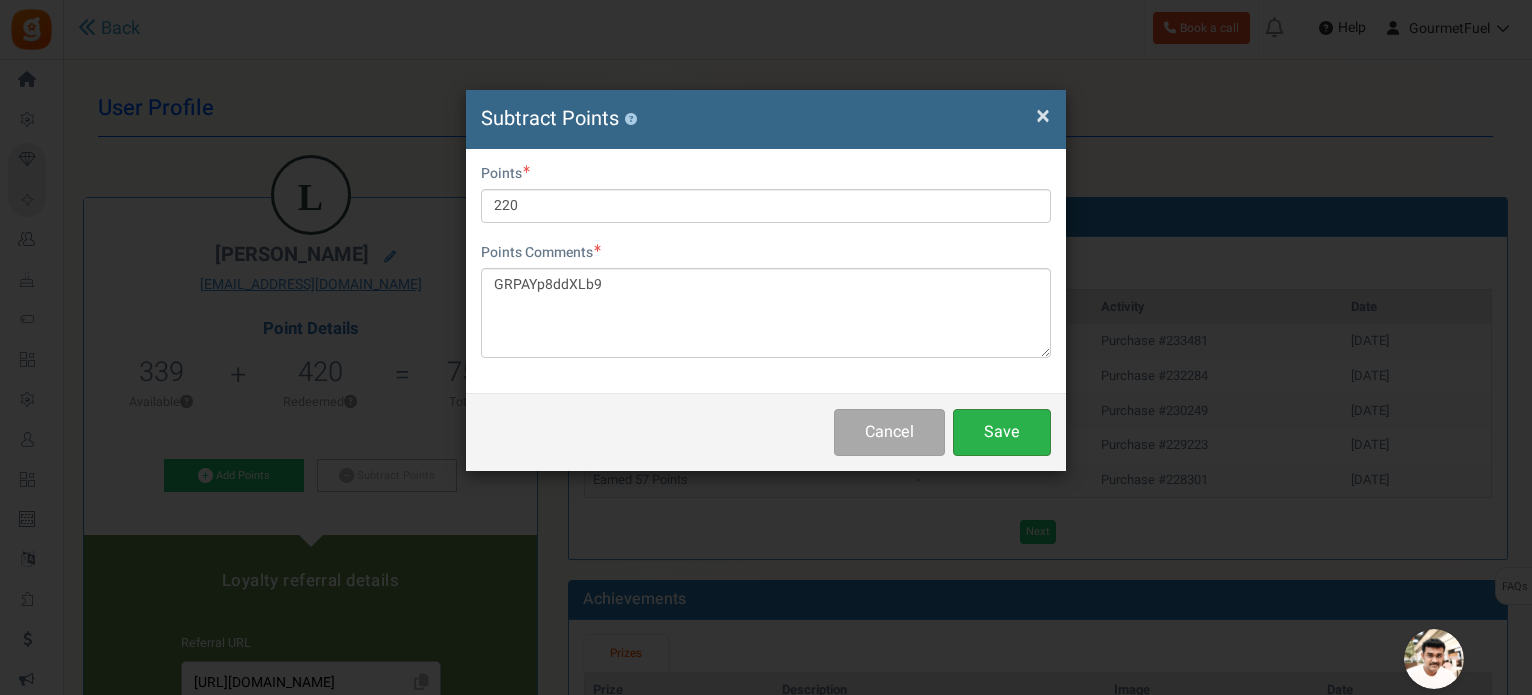 click on "Save" at bounding box center [1002, 432] 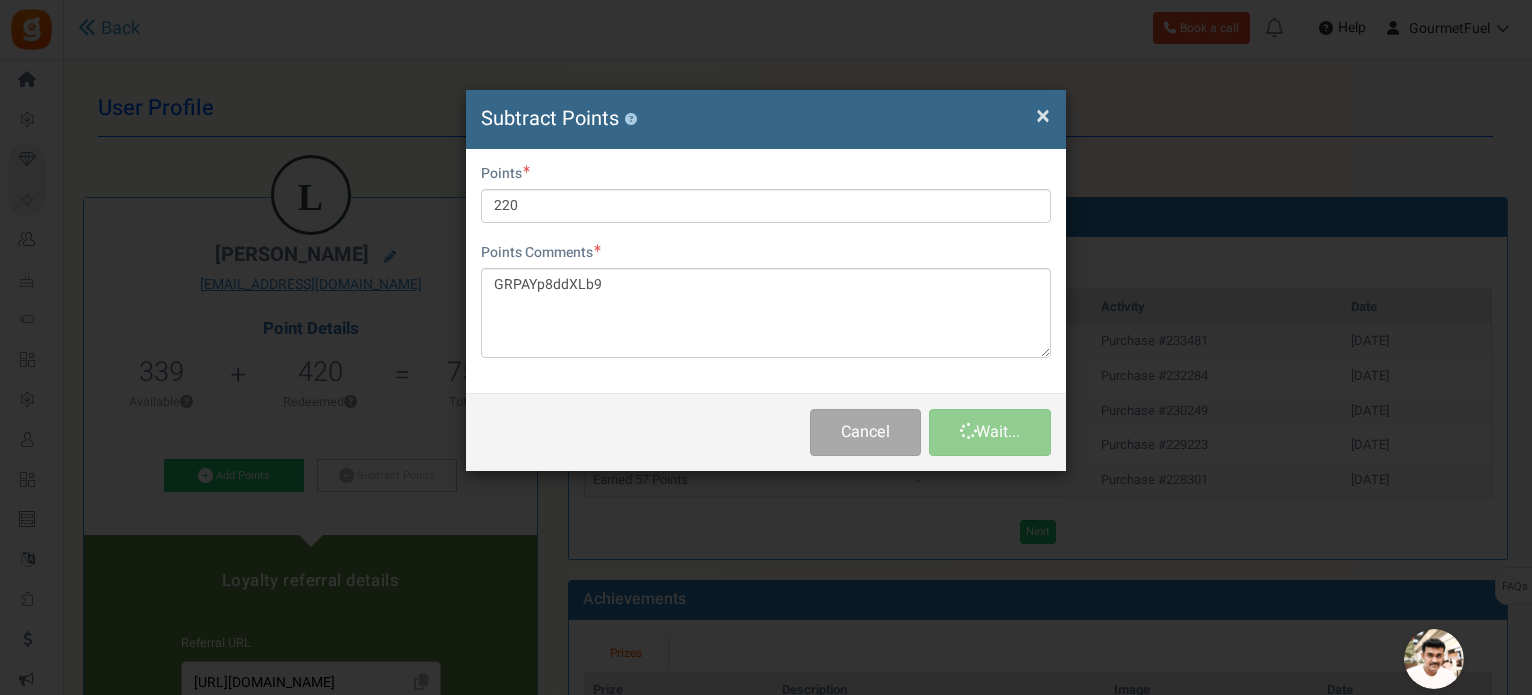 type 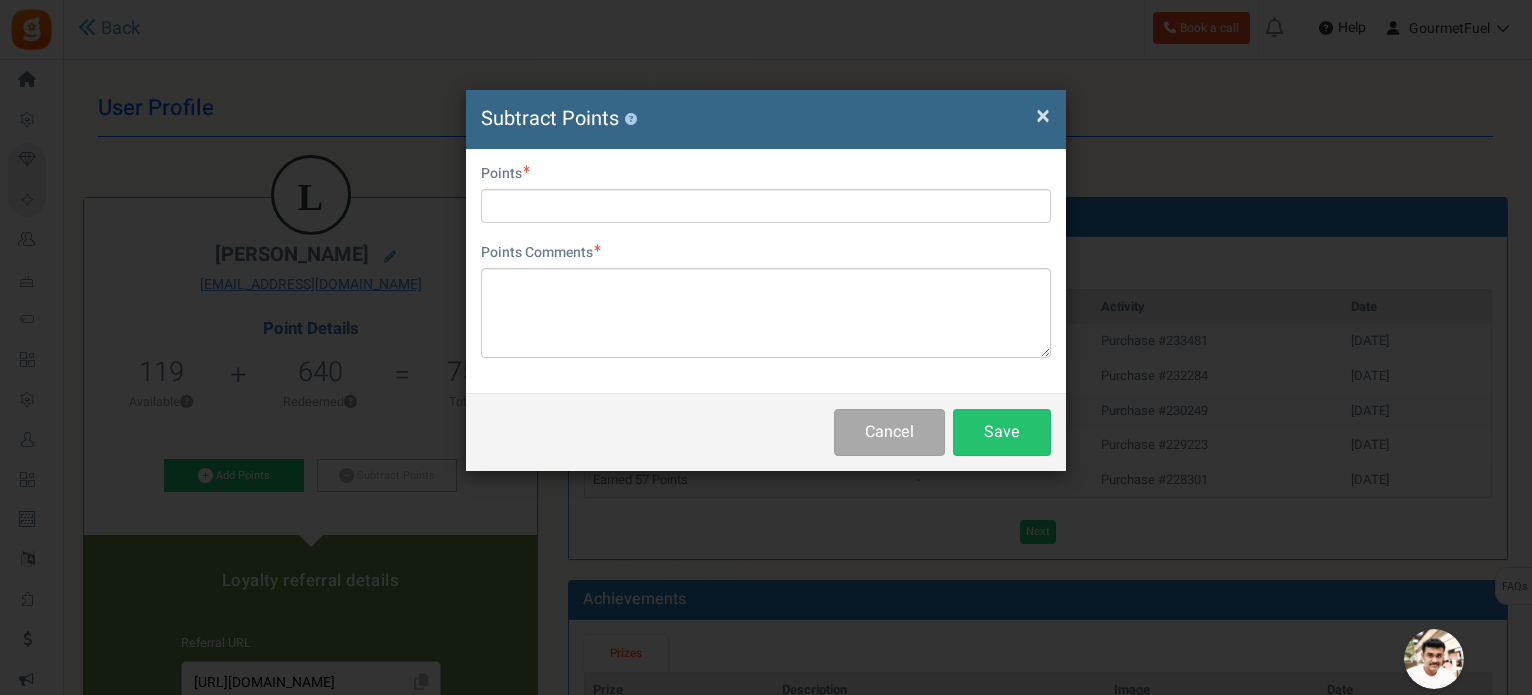 click on "×" at bounding box center (1043, 116) 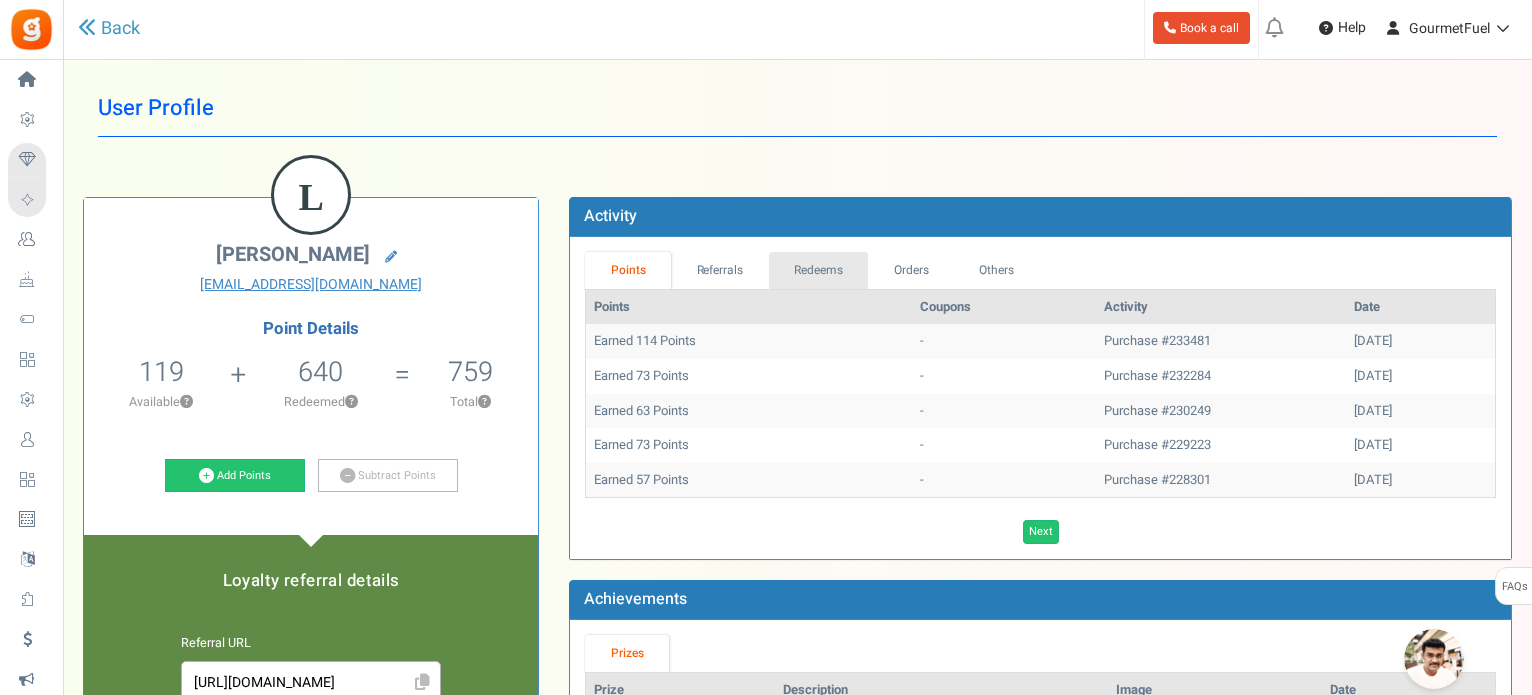 click on "Redeems" at bounding box center [819, 270] 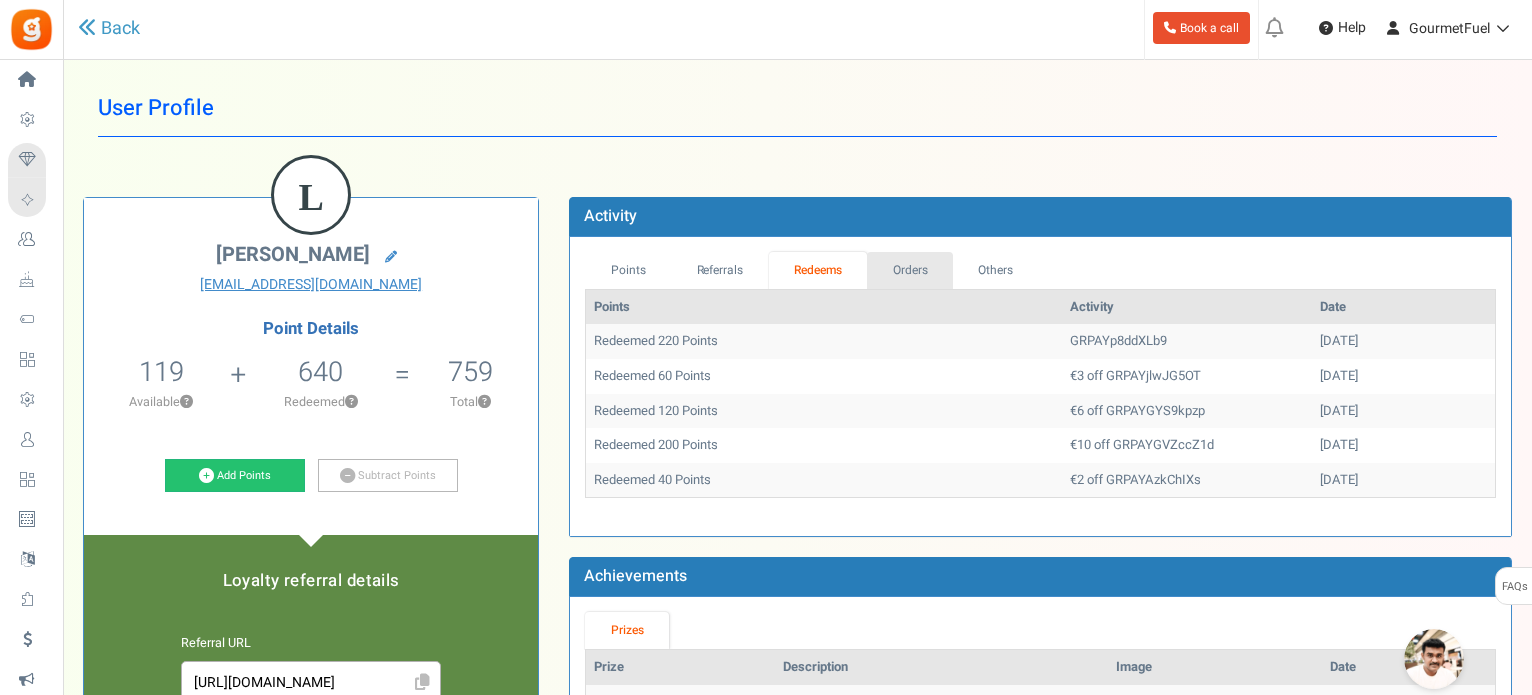 click on "Orders" at bounding box center [910, 270] 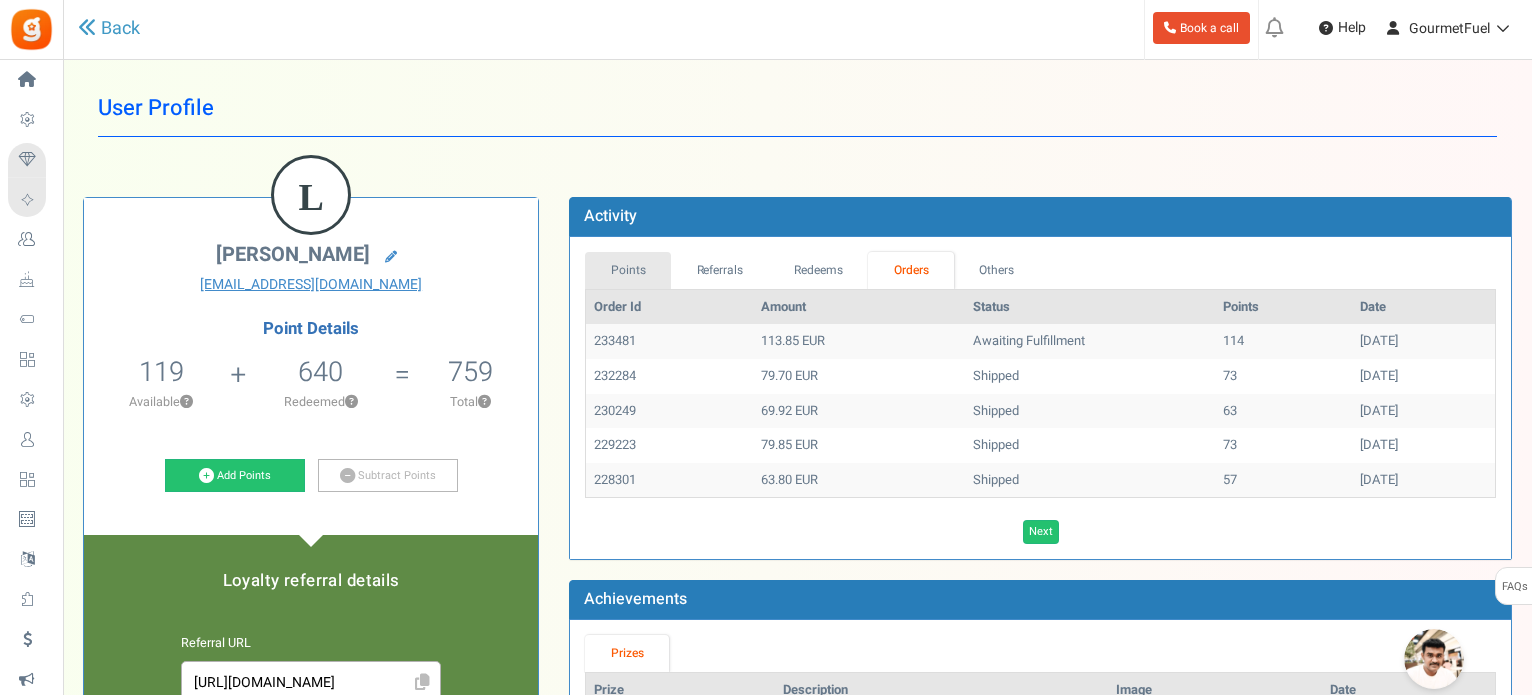 click on "Points" at bounding box center [628, 270] 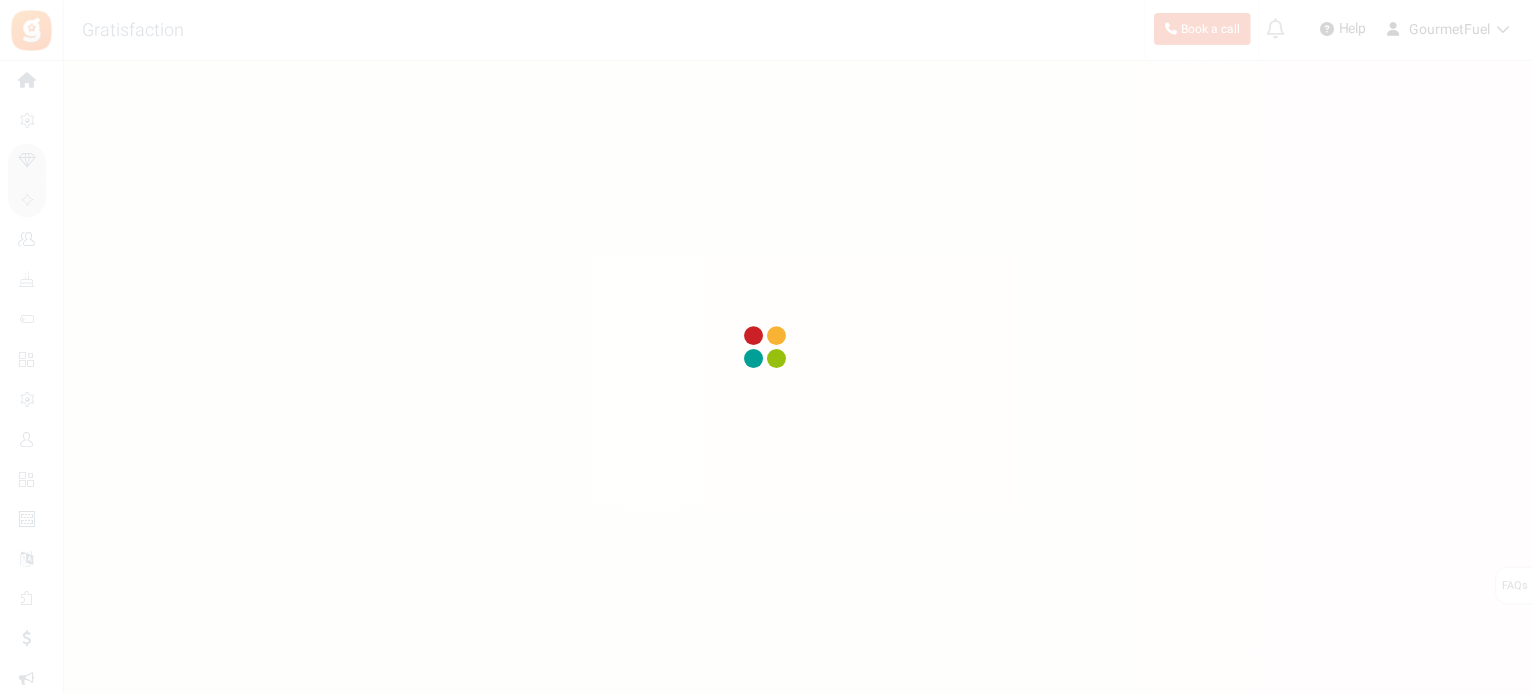 scroll, scrollTop: 0, scrollLeft: 0, axis: both 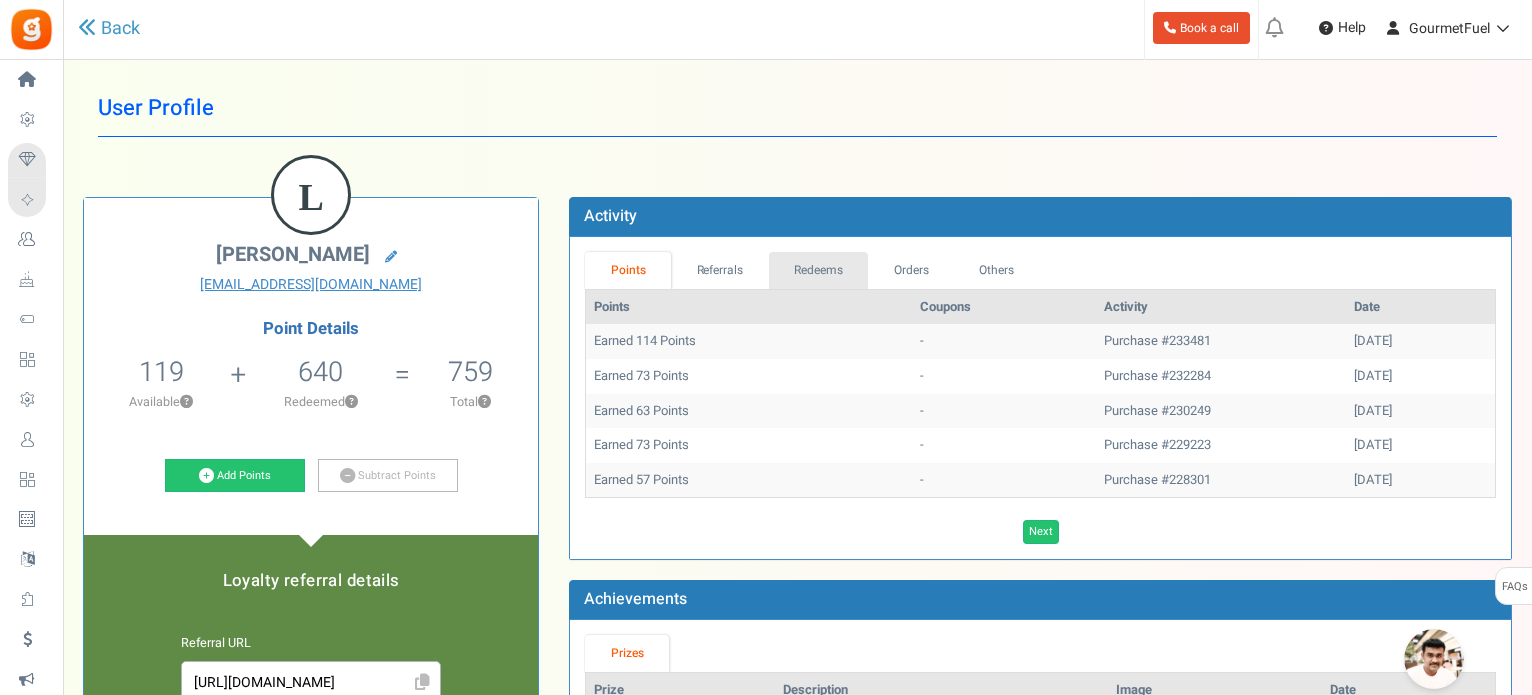 click on "Redeems" at bounding box center (819, 270) 